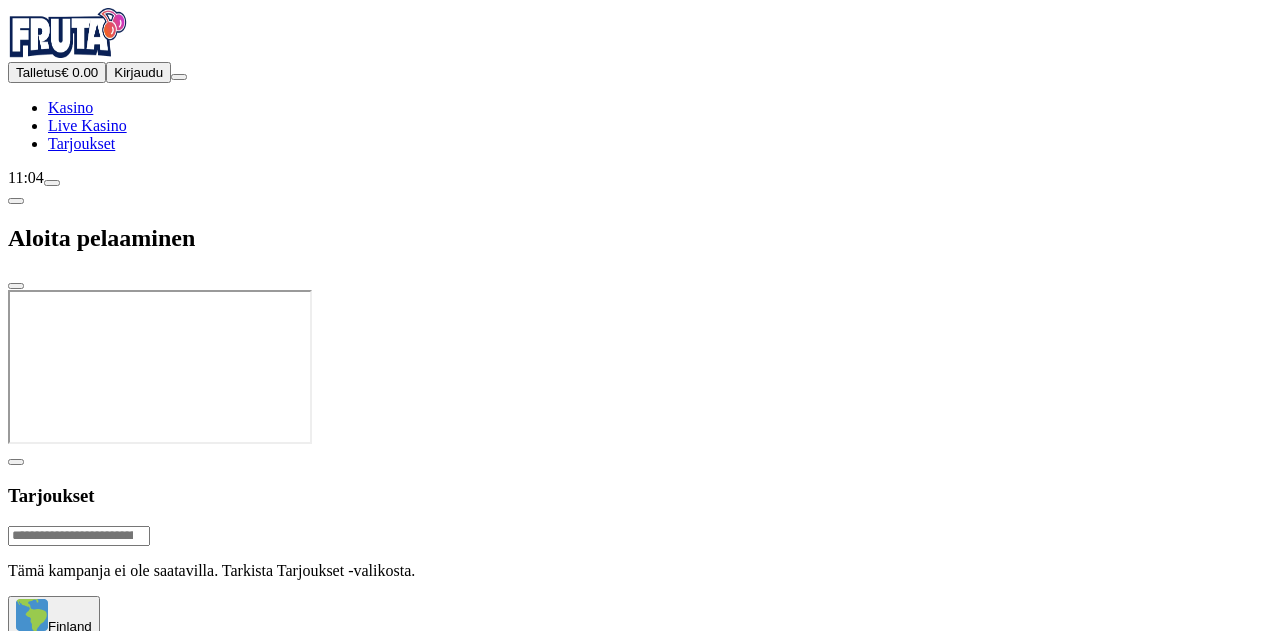 scroll, scrollTop: 0, scrollLeft: 0, axis: both 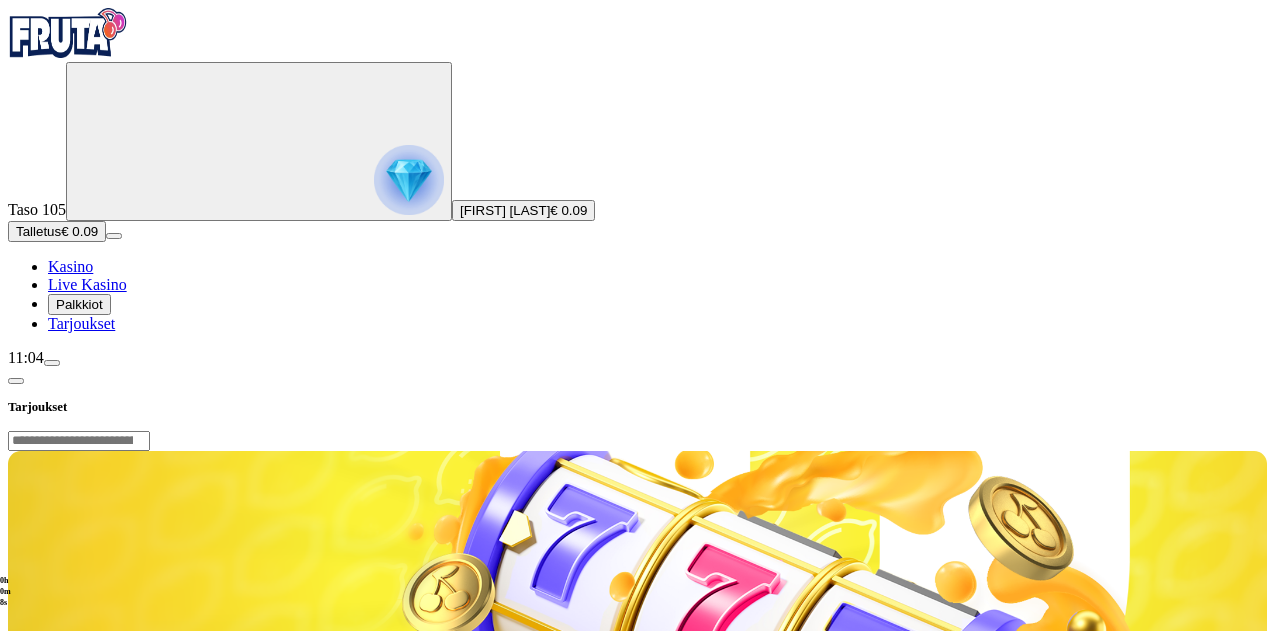 click on "Palkkiot" at bounding box center (79, 304) 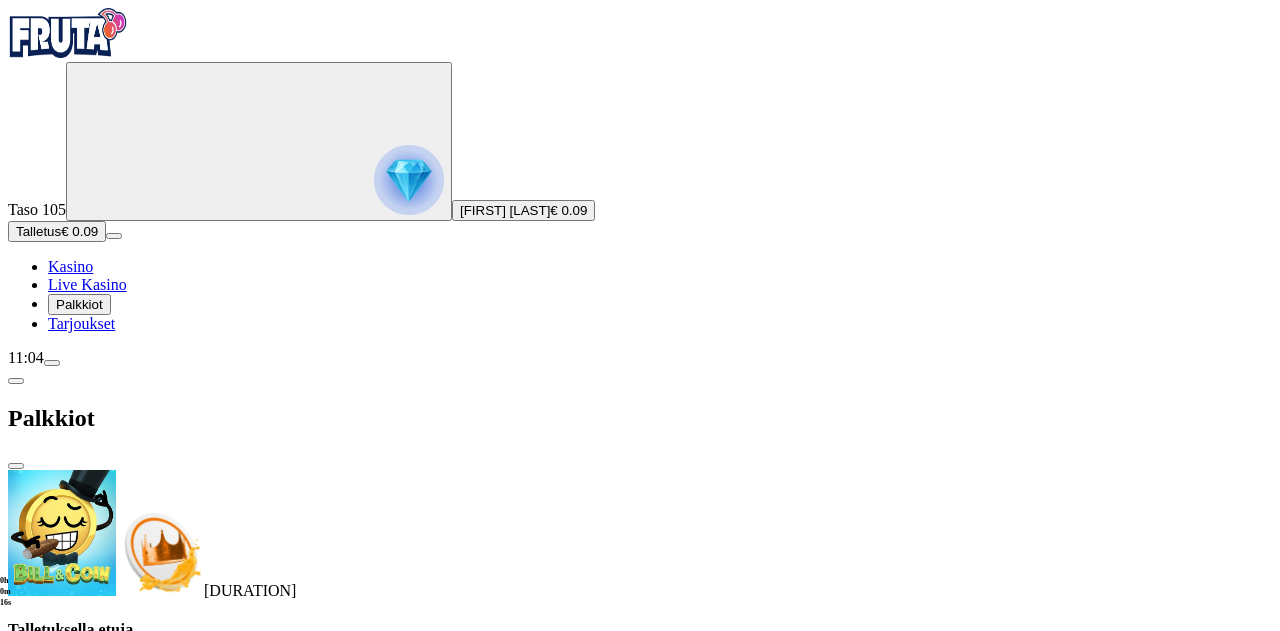 scroll, scrollTop: 250, scrollLeft: 0, axis: vertical 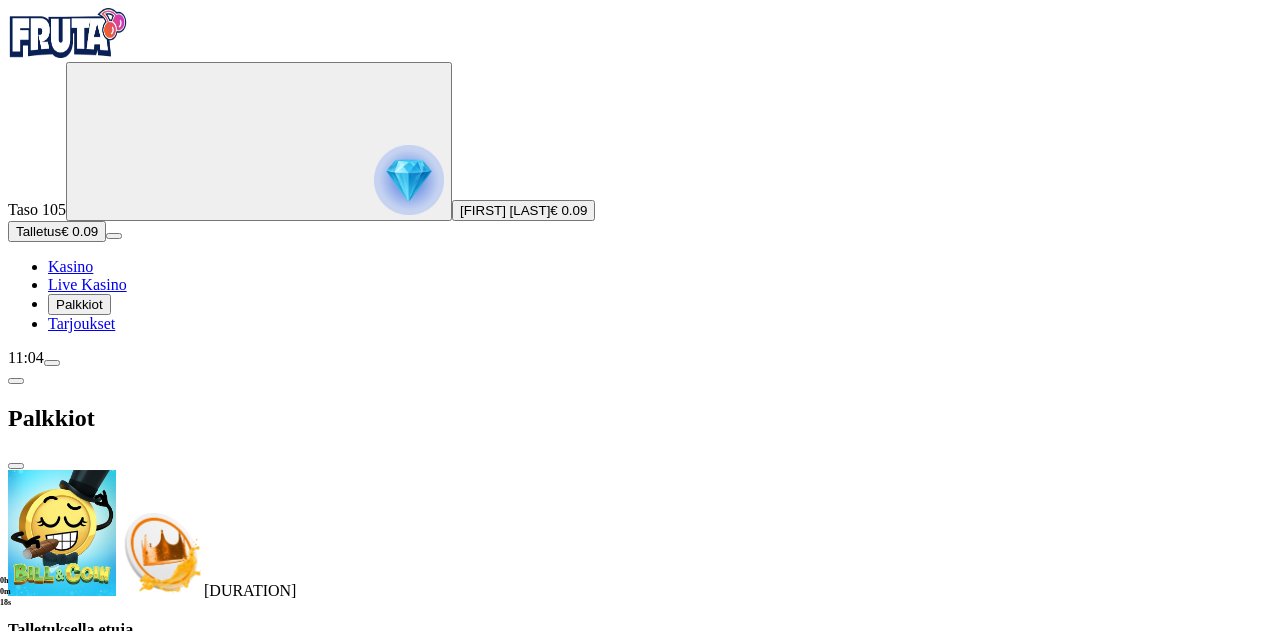 click at bounding box center [123, 1254] 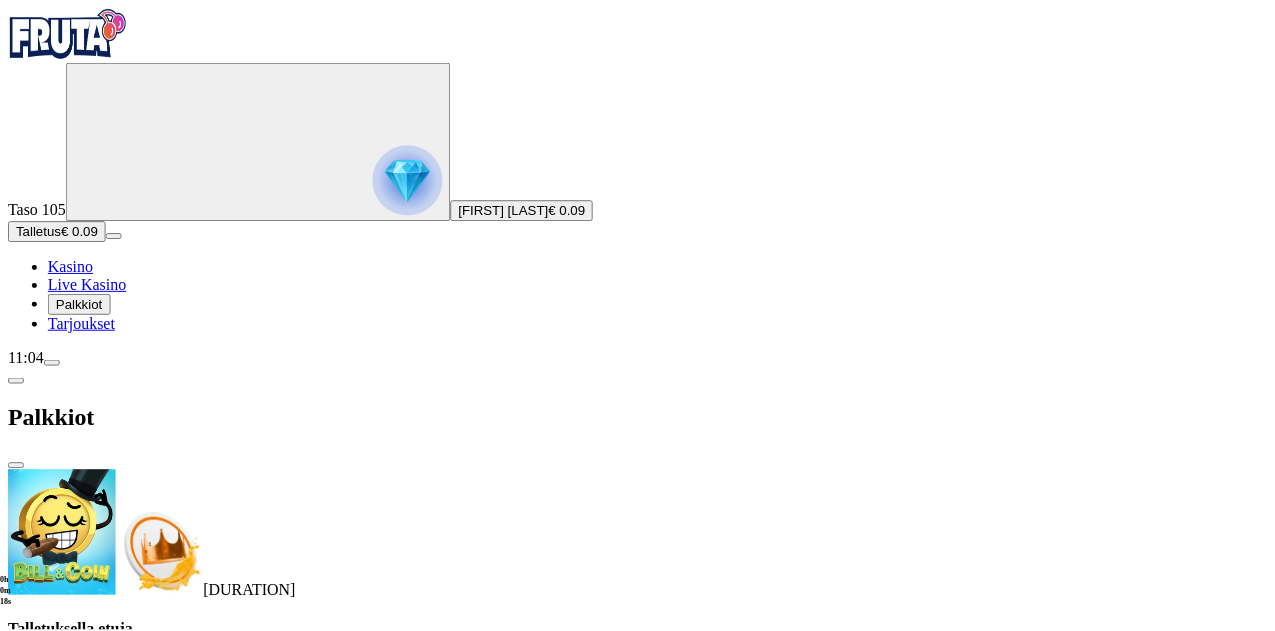 scroll, scrollTop: 0, scrollLeft: 0, axis: both 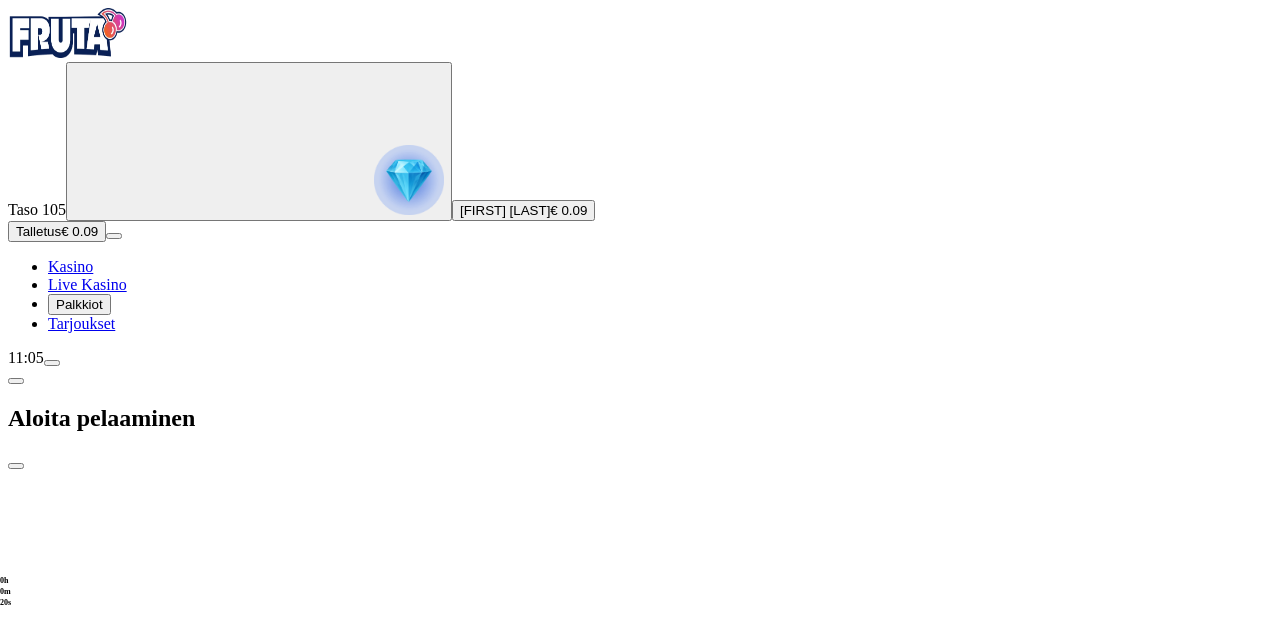 click on "€50" at bounding box center [211, 1751] 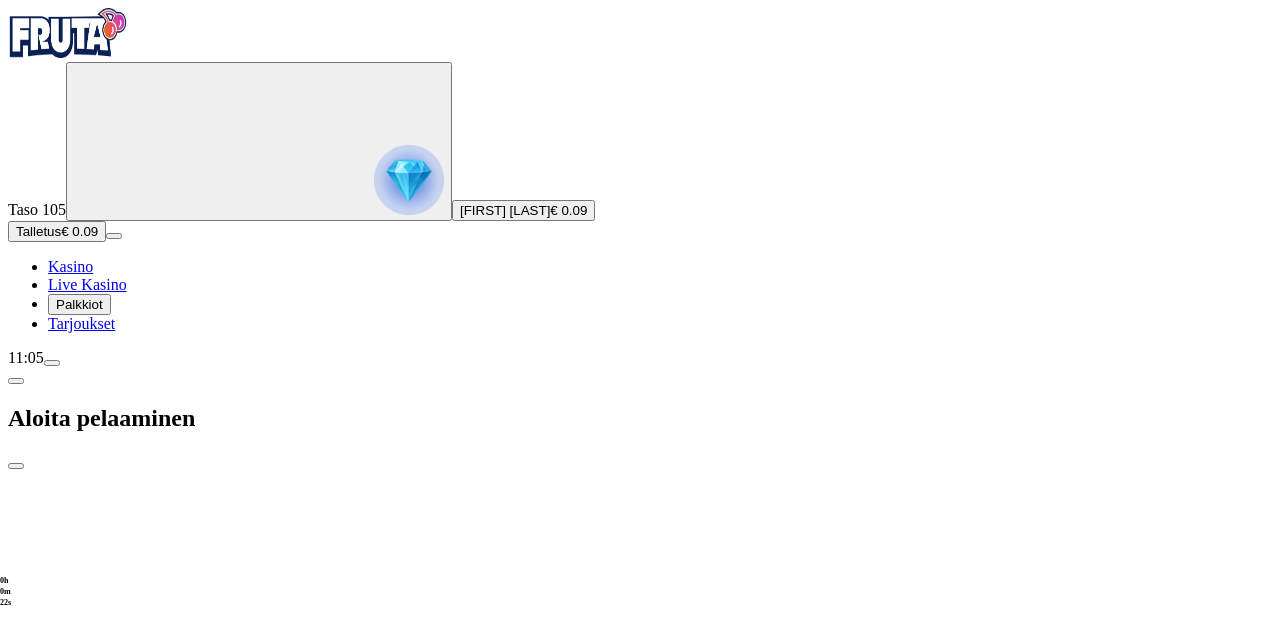 click on "TALLETA JA PELAA" at bounding box center [76, 1916] 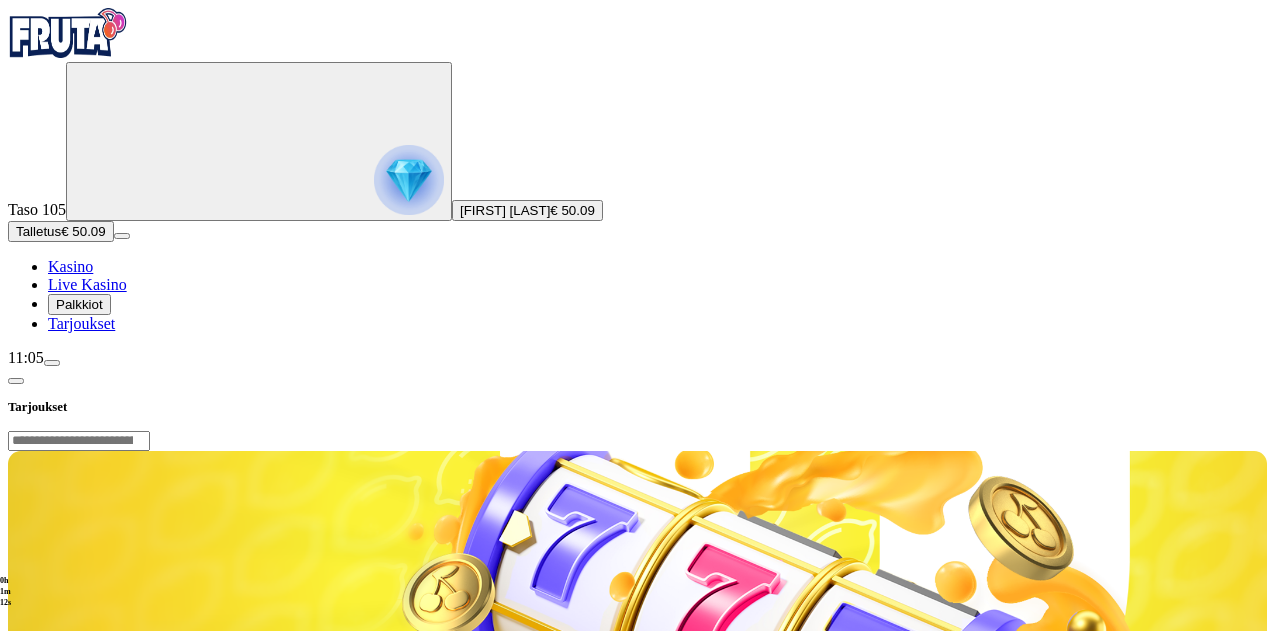 click at bounding box center (68, 33) 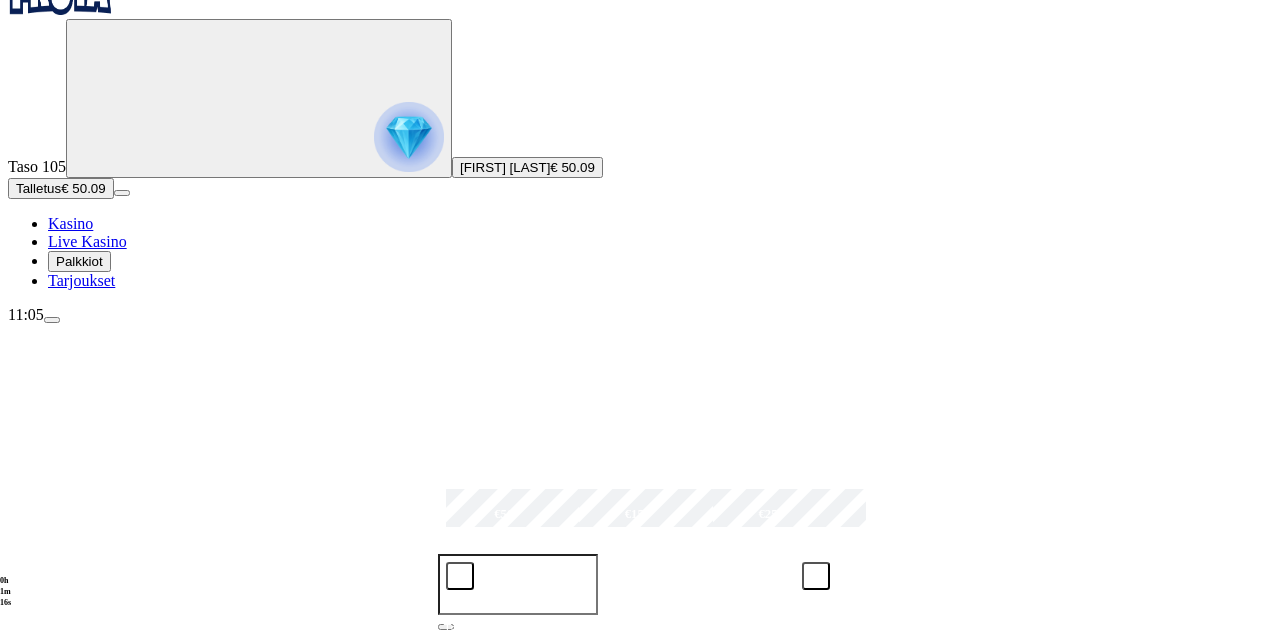 scroll, scrollTop: 55, scrollLeft: 0, axis: vertical 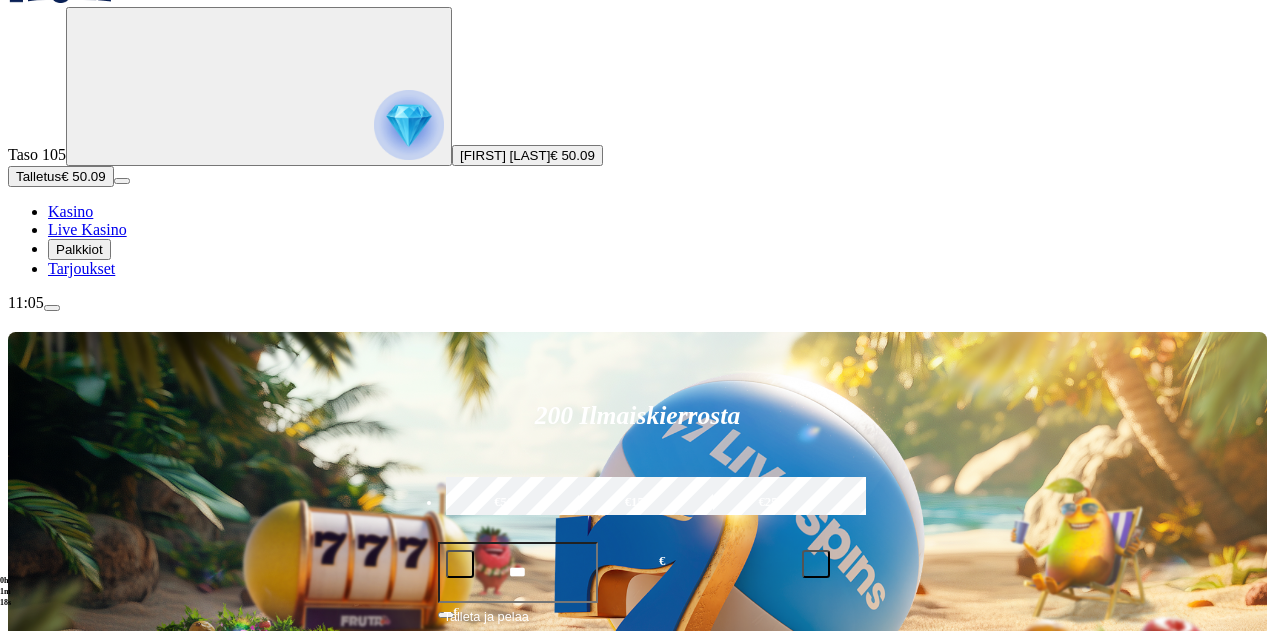 click on "Pelaa nyt" at bounding box center (77, 1251) 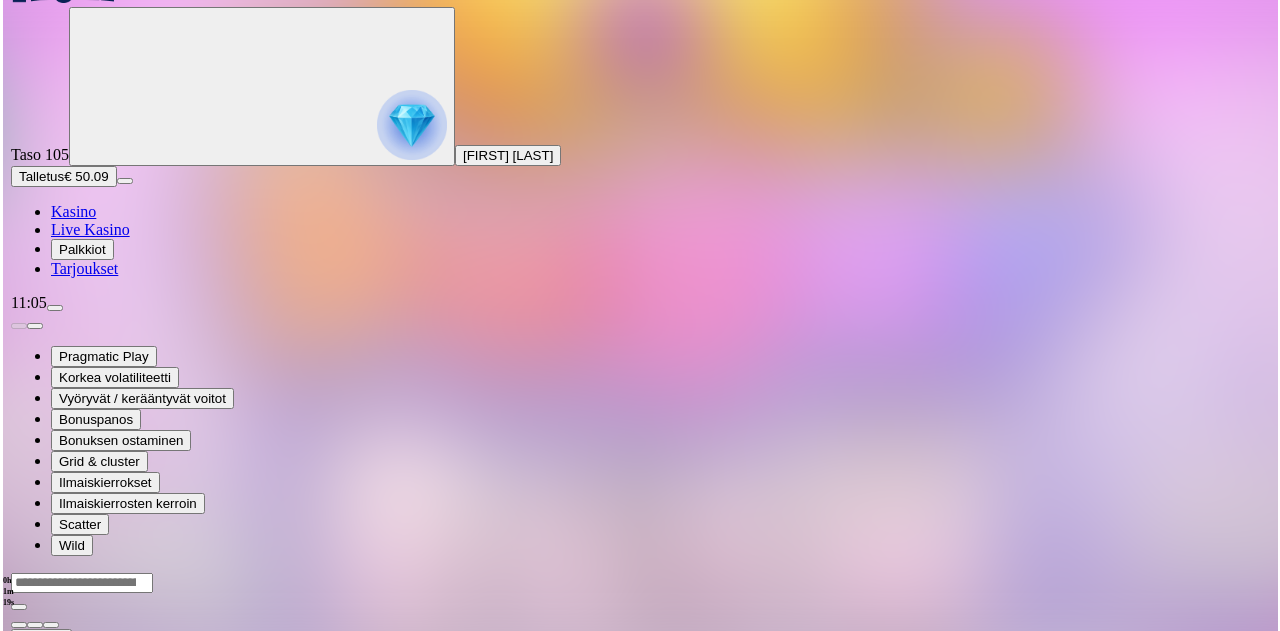 scroll, scrollTop: 0, scrollLeft: 0, axis: both 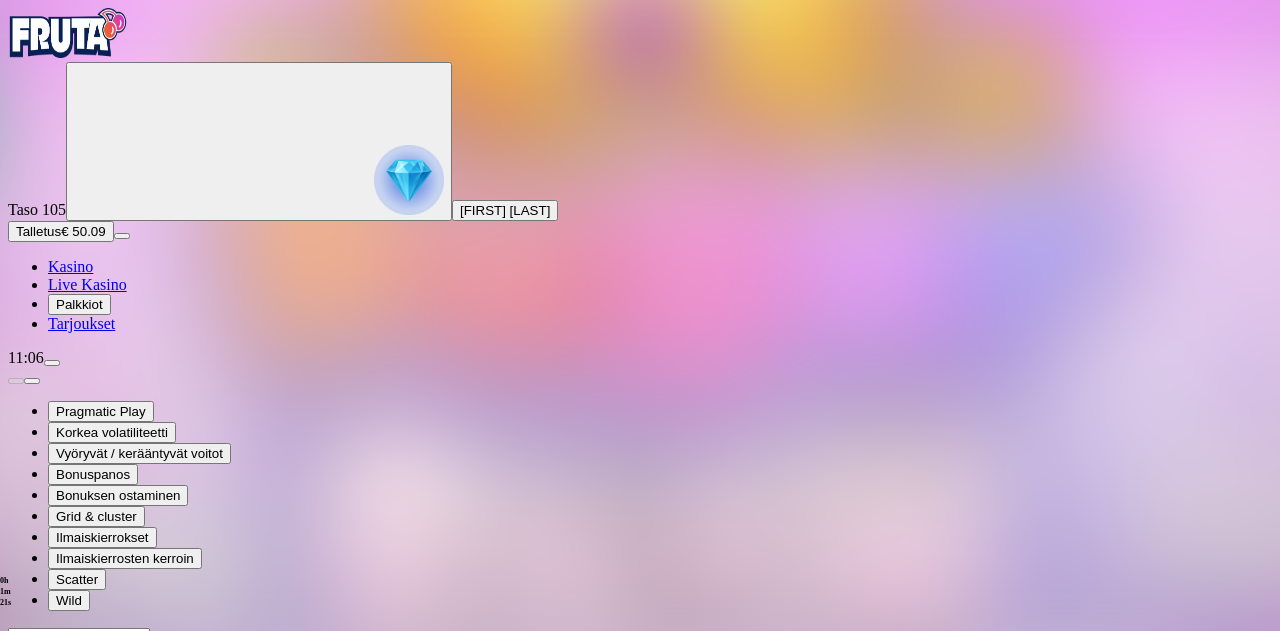click at bounding box center (48, 820) 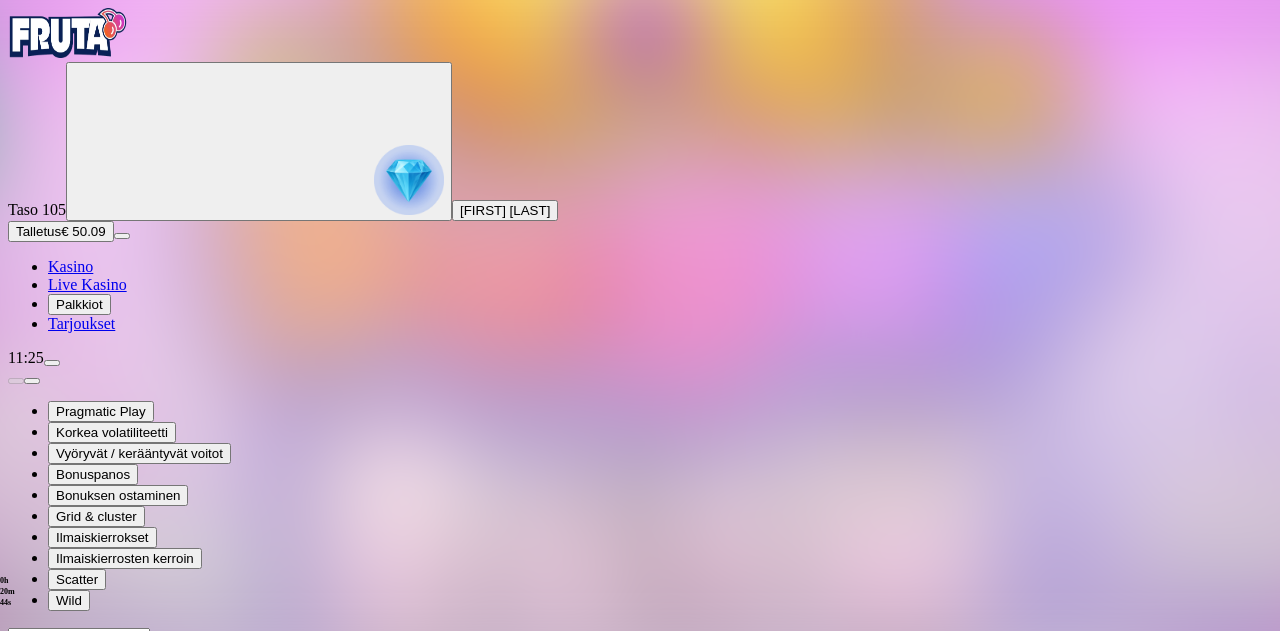 click at bounding box center (52, 363) 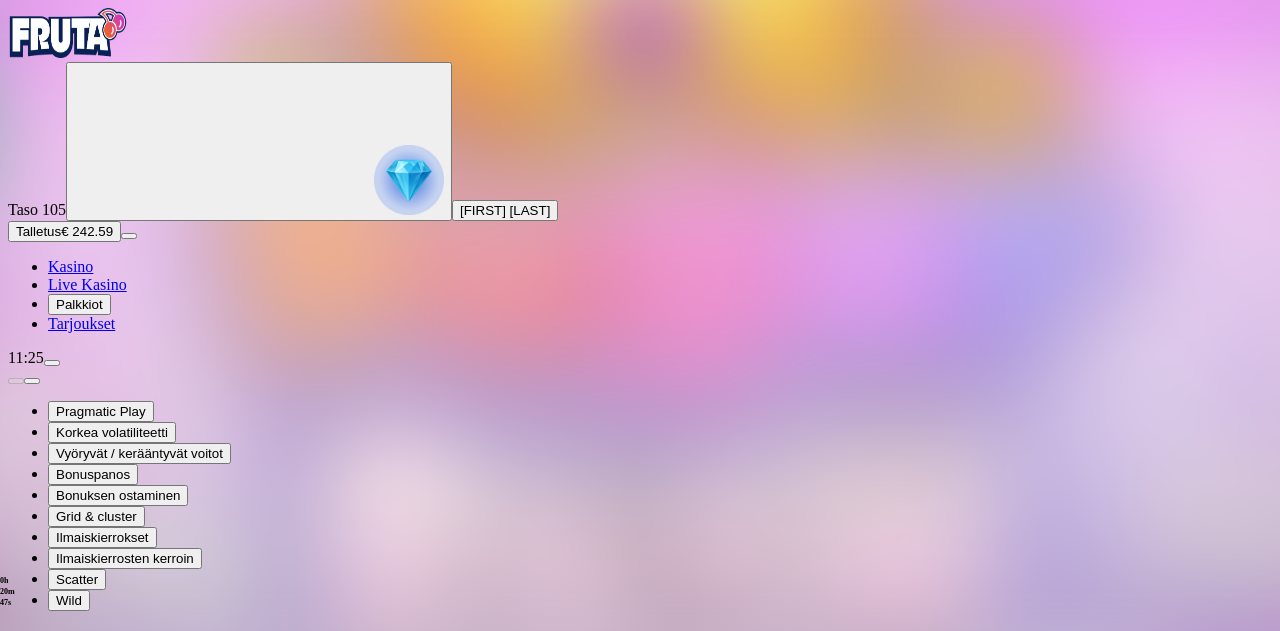 click on "Bonukset" at bounding box center [84, 909] 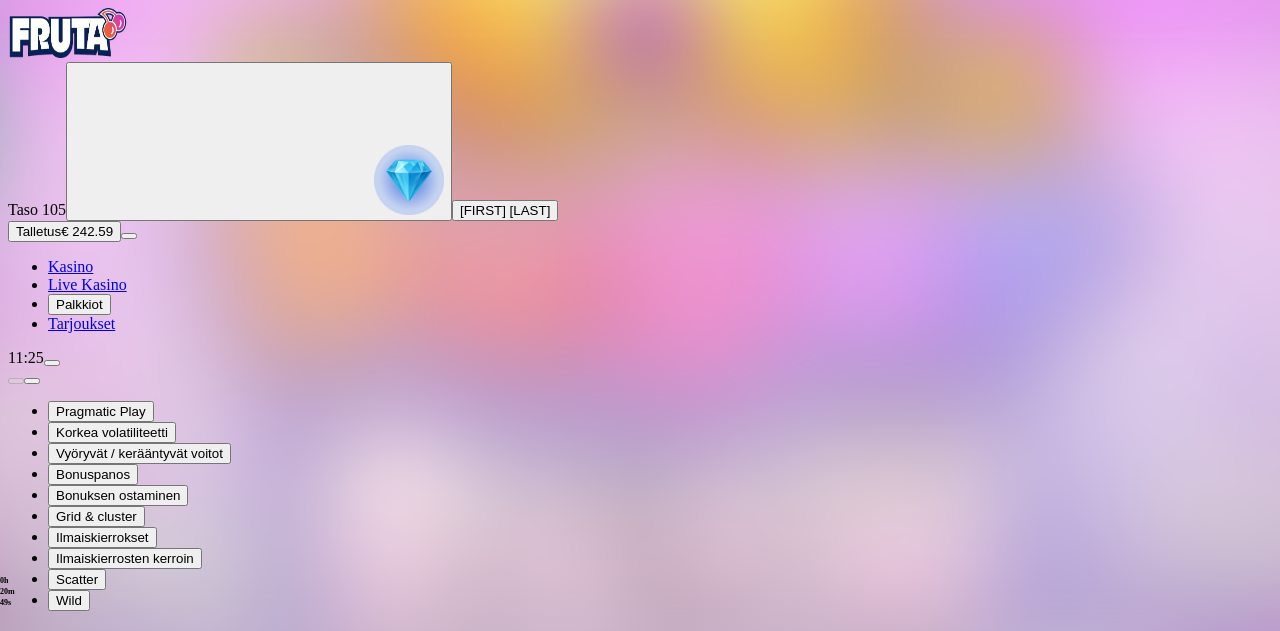 click on "Luovuta bonus" at bounding box center (59, 890) 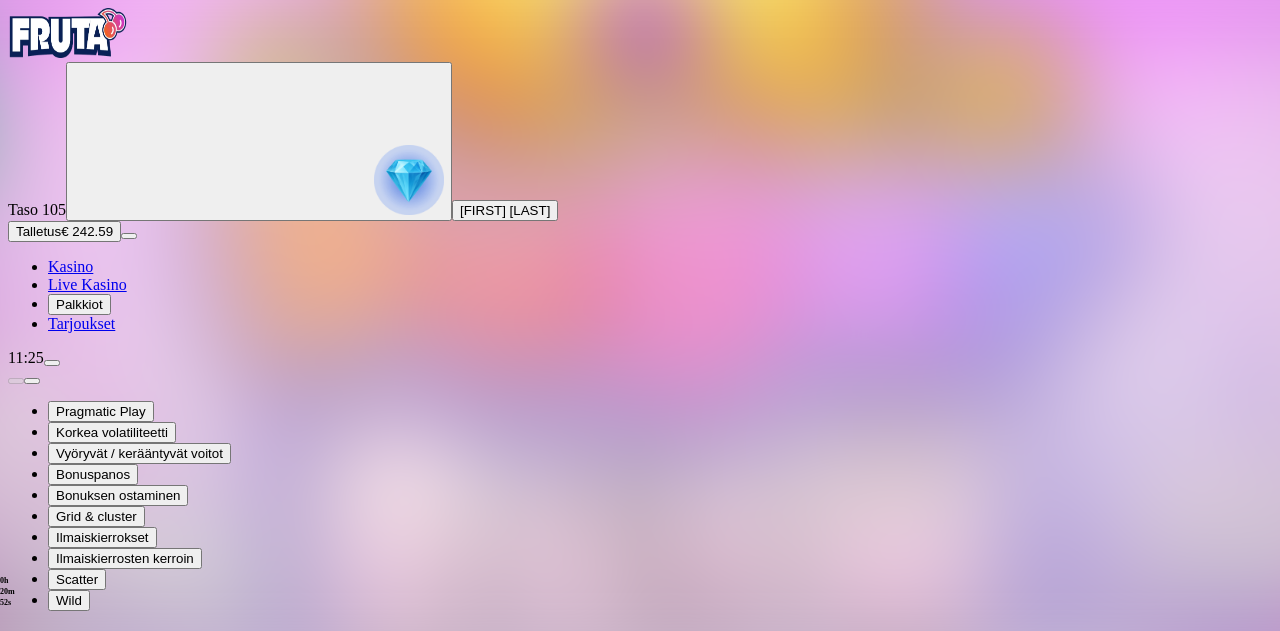 click on "Luovuta bonus" at bounding box center (400, 1034) 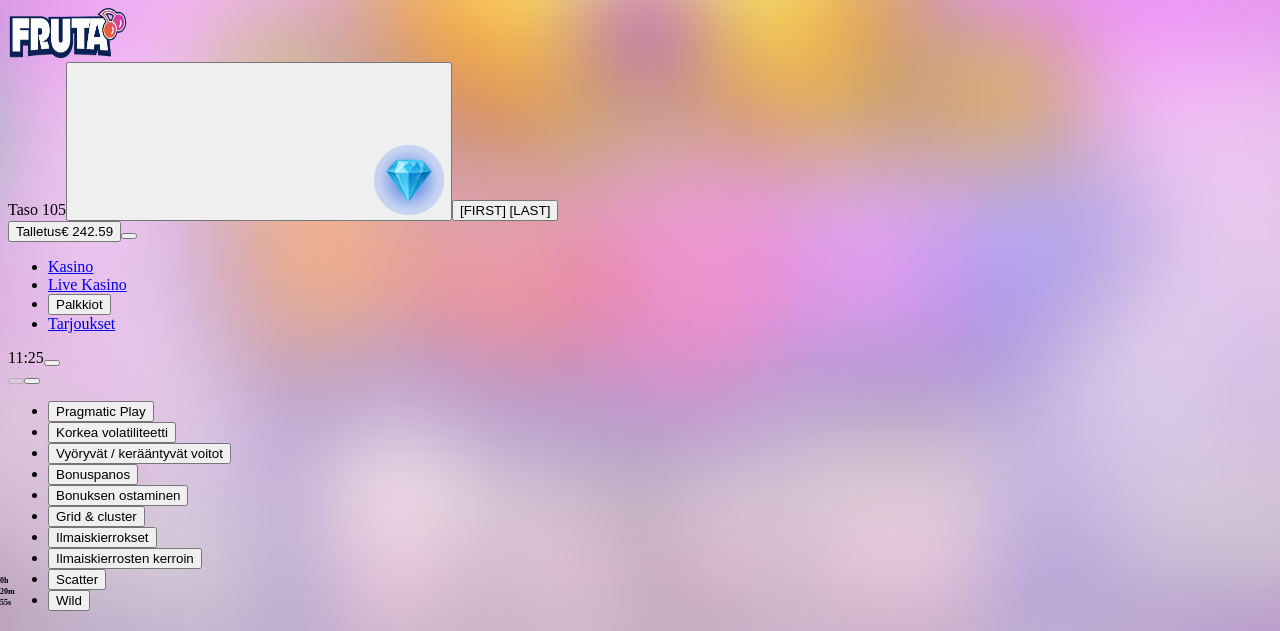 click at bounding box center [52, 363] 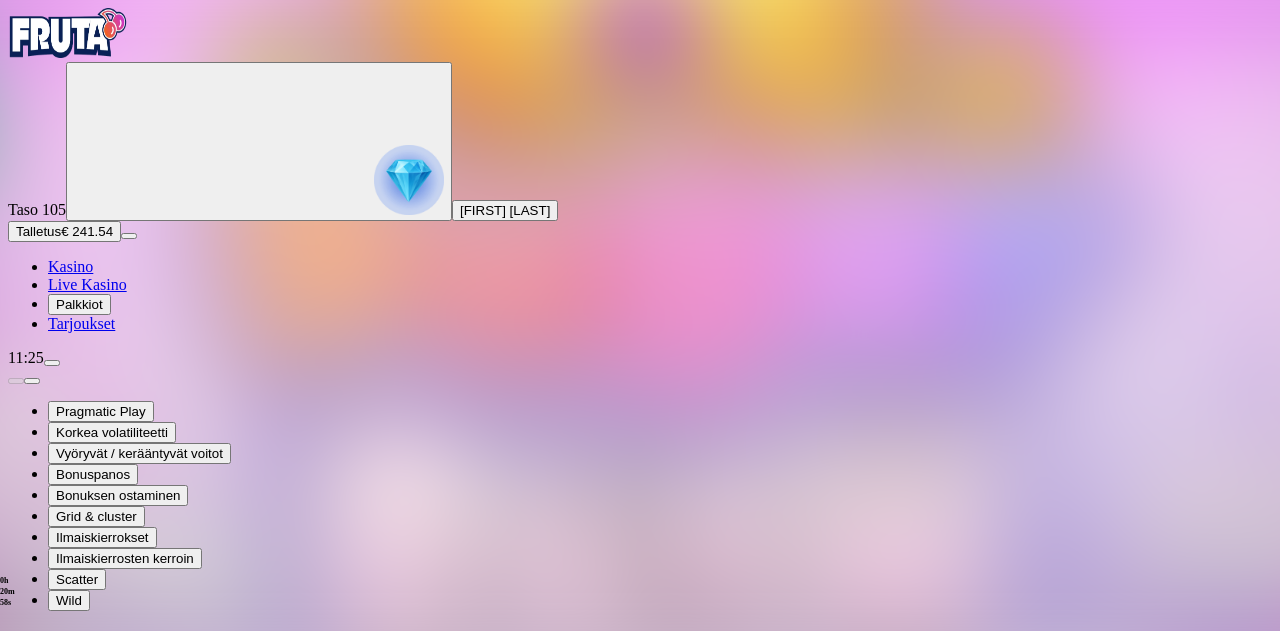 click on "Kotiutus" at bounding box center (40, 872) 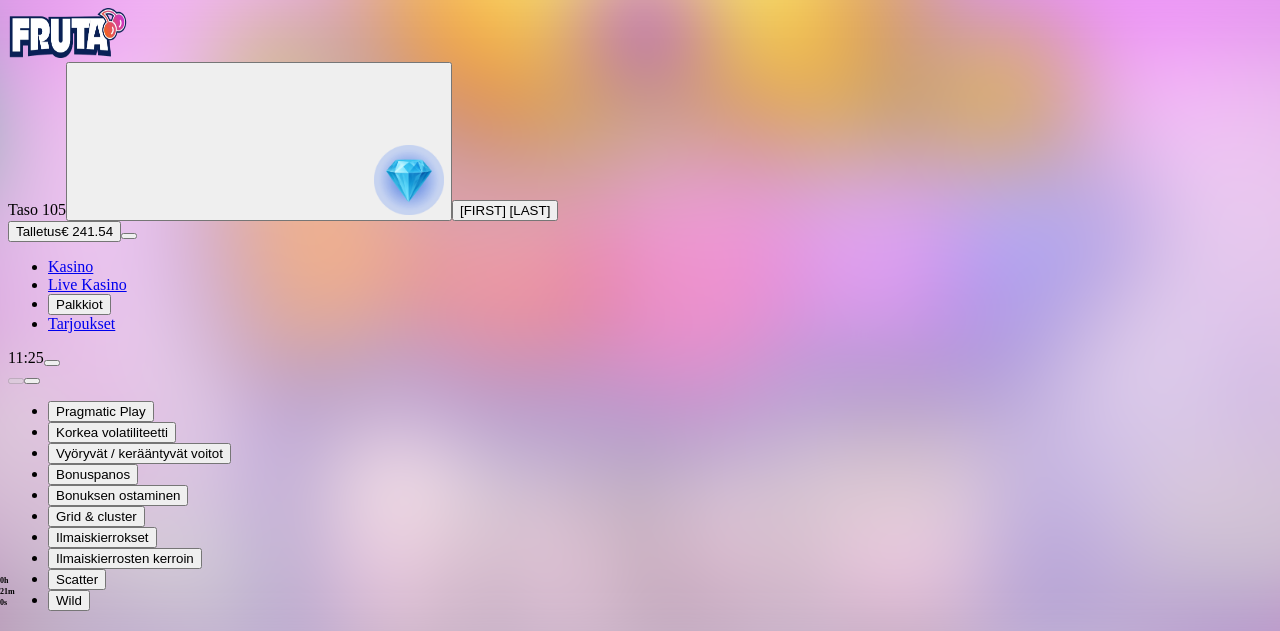 click at bounding box center (79, 785) 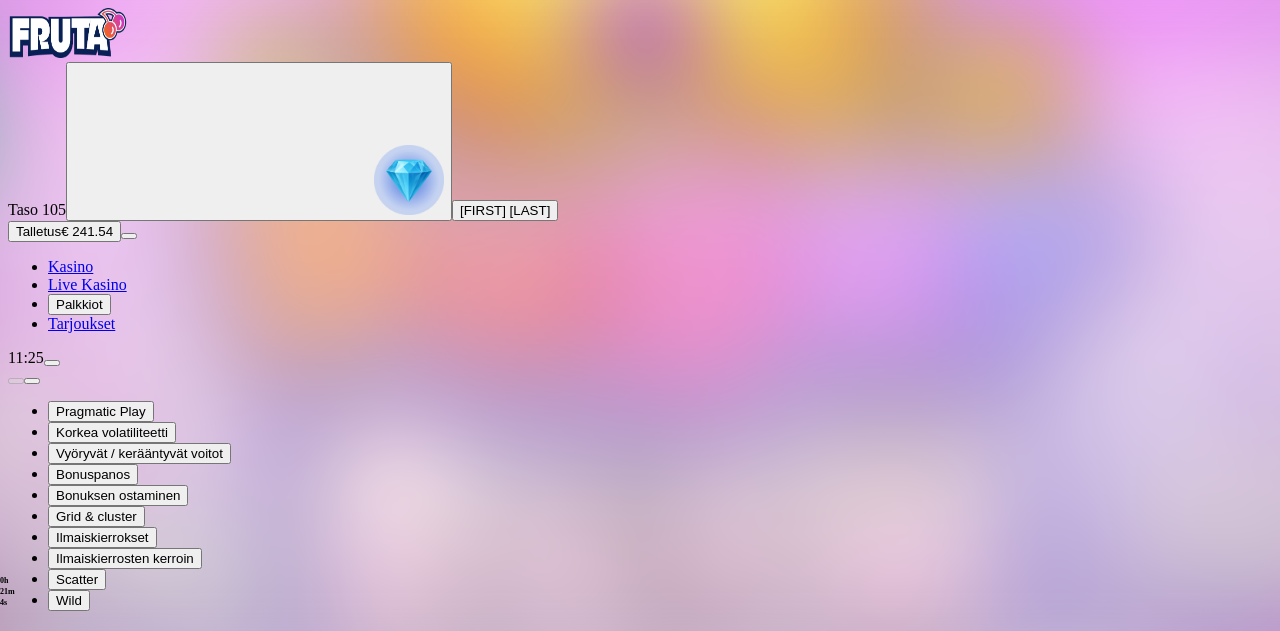 type on "***" 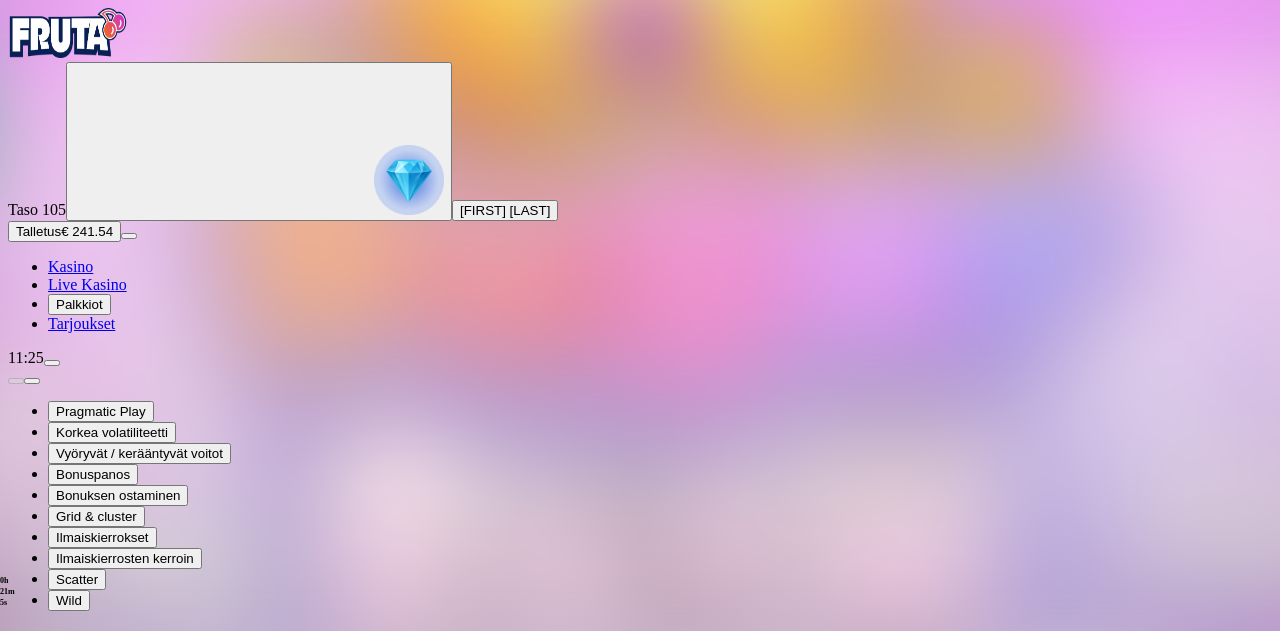 type 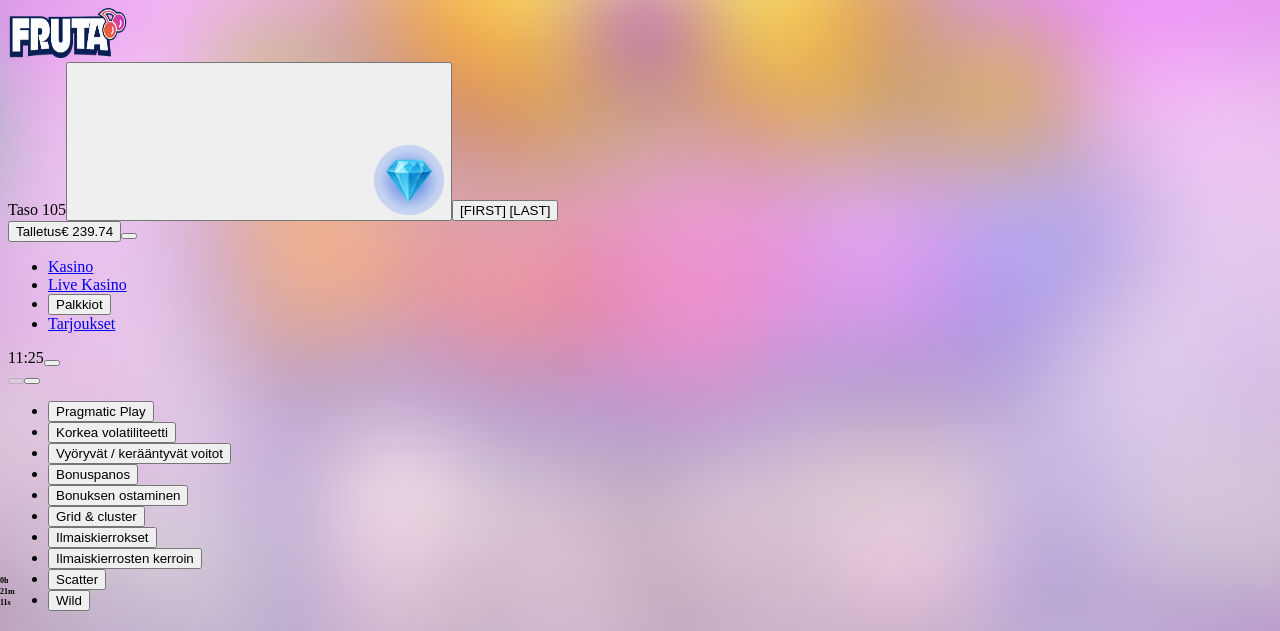click at bounding box center [16, 726] 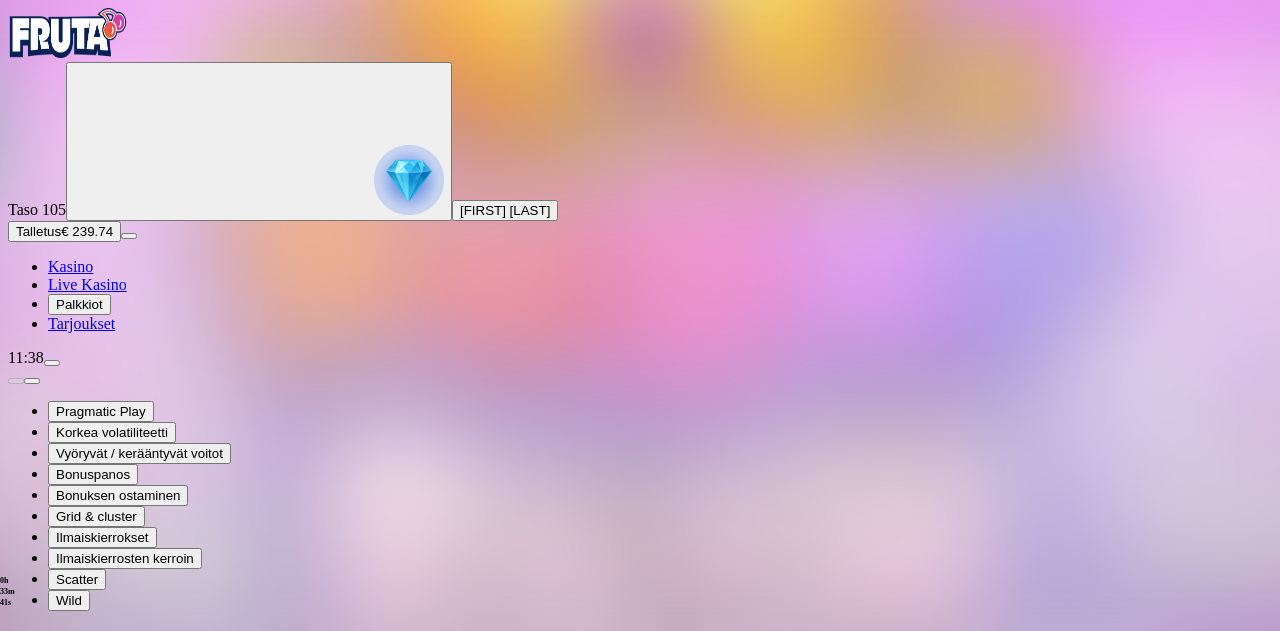 click on "Palkkiot" at bounding box center [79, 304] 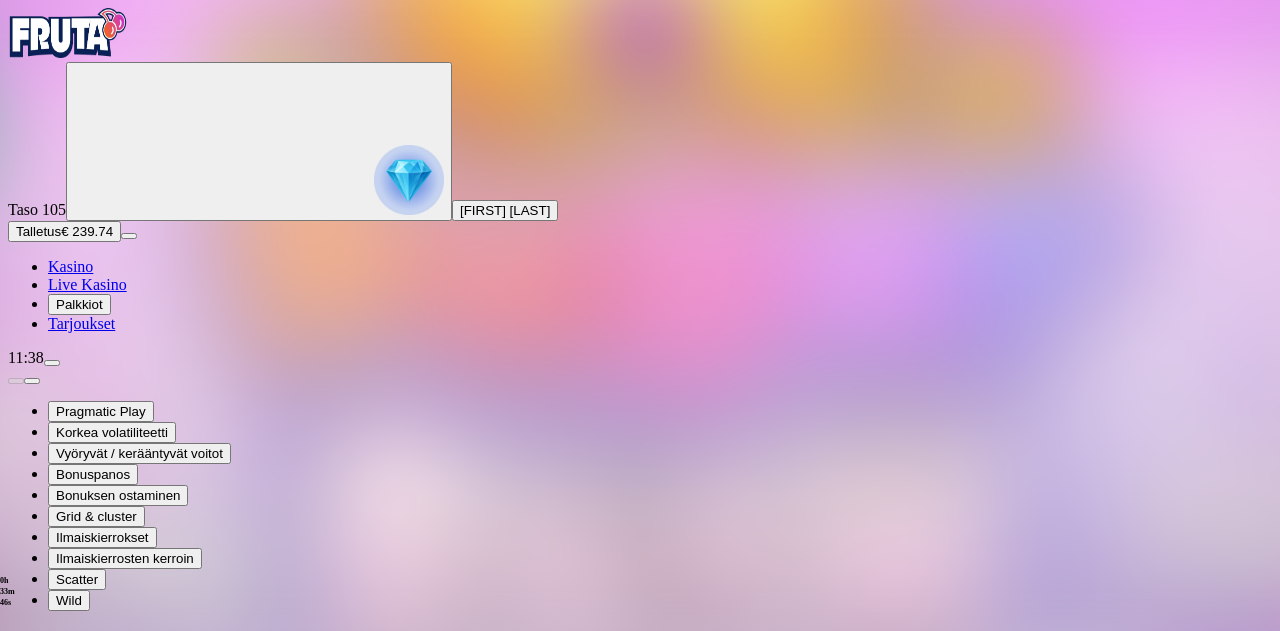 click on "Tarjoukset" at bounding box center (81, 323) 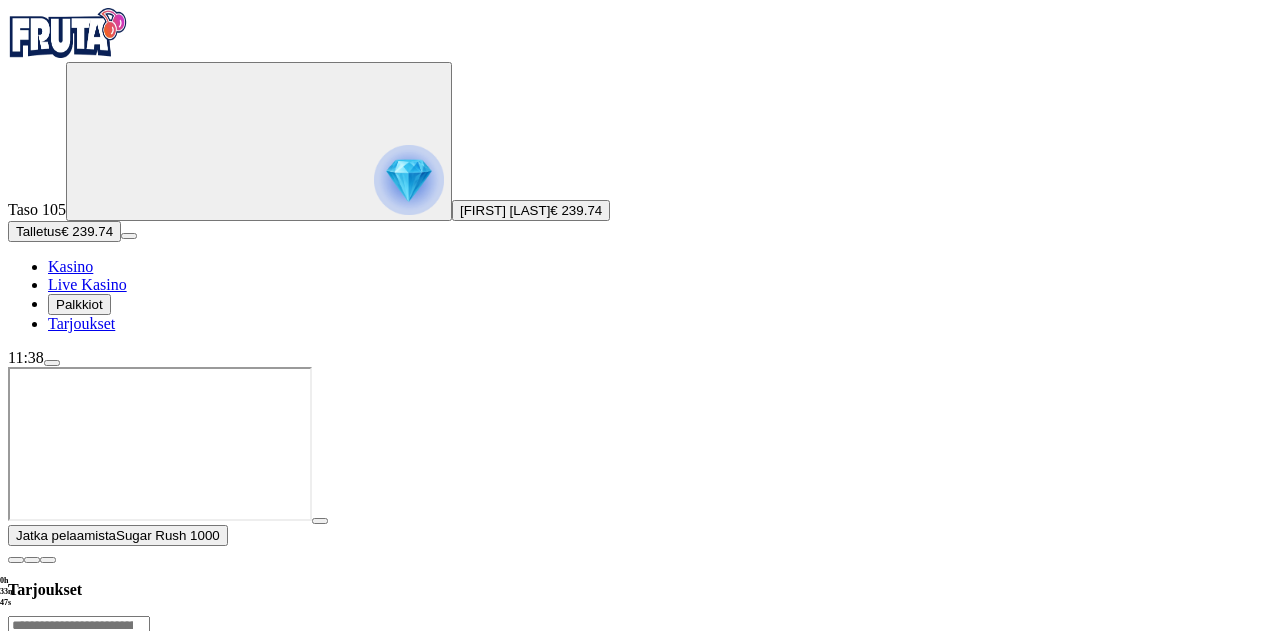 click on "Palkkiot" at bounding box center [79, 304] 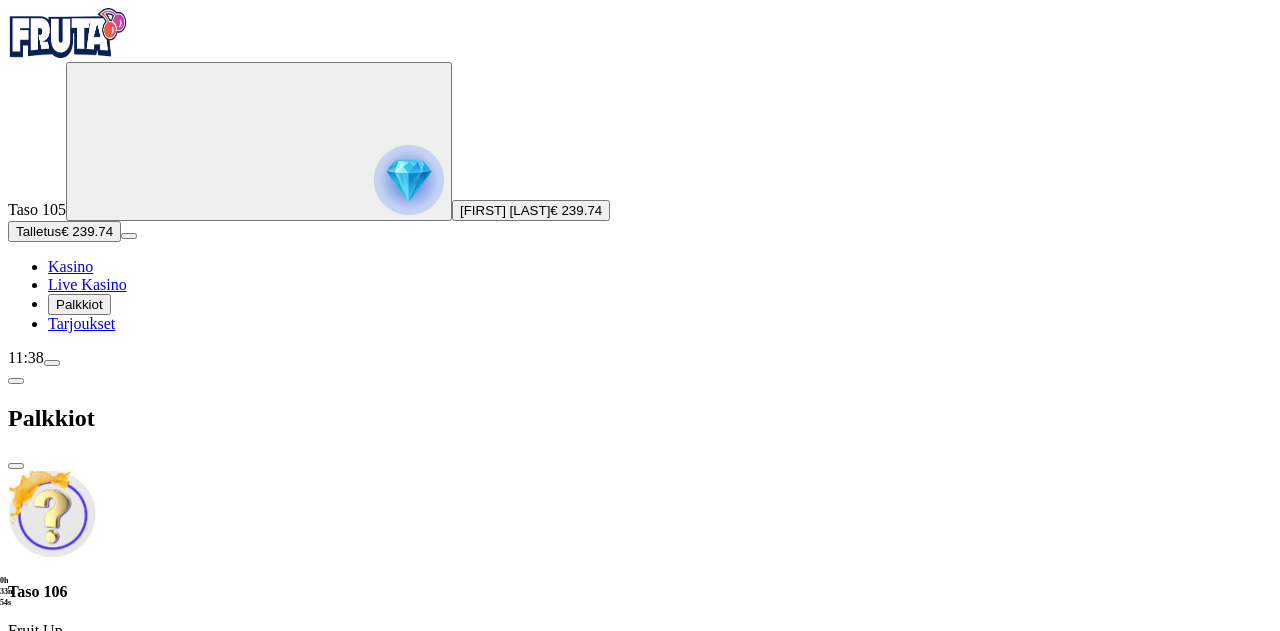 click on "[FIRST] [LAST]" at bounding box center (505, 210) 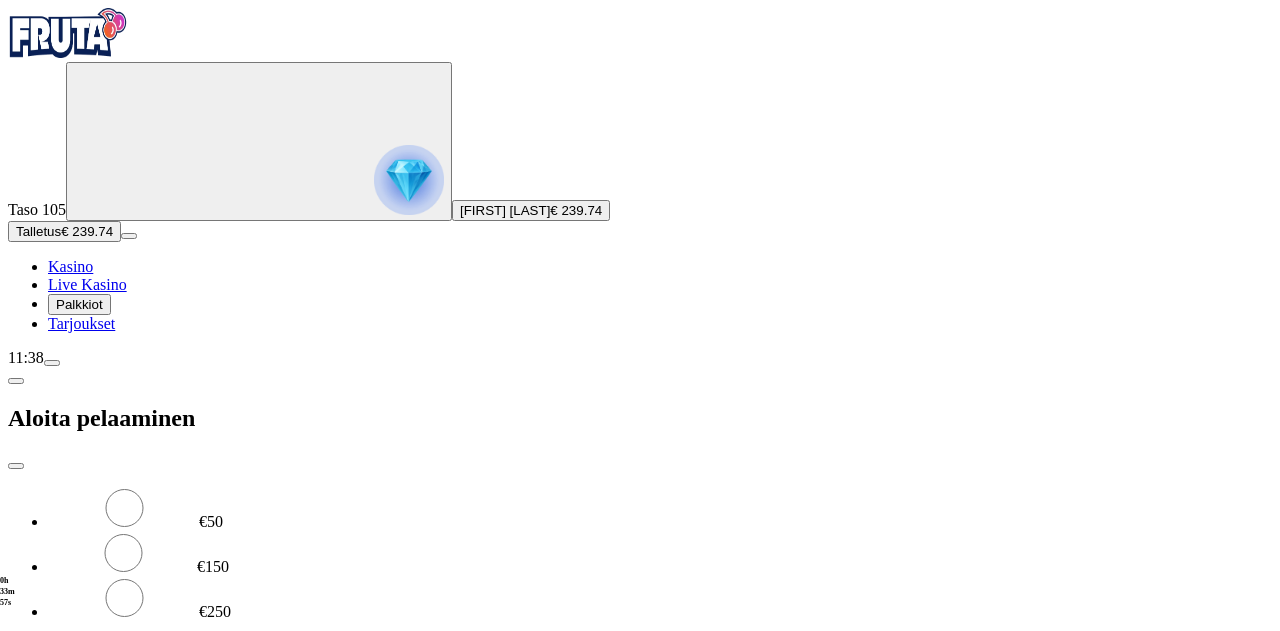 click on "€50" at bounding box center [211, 521] 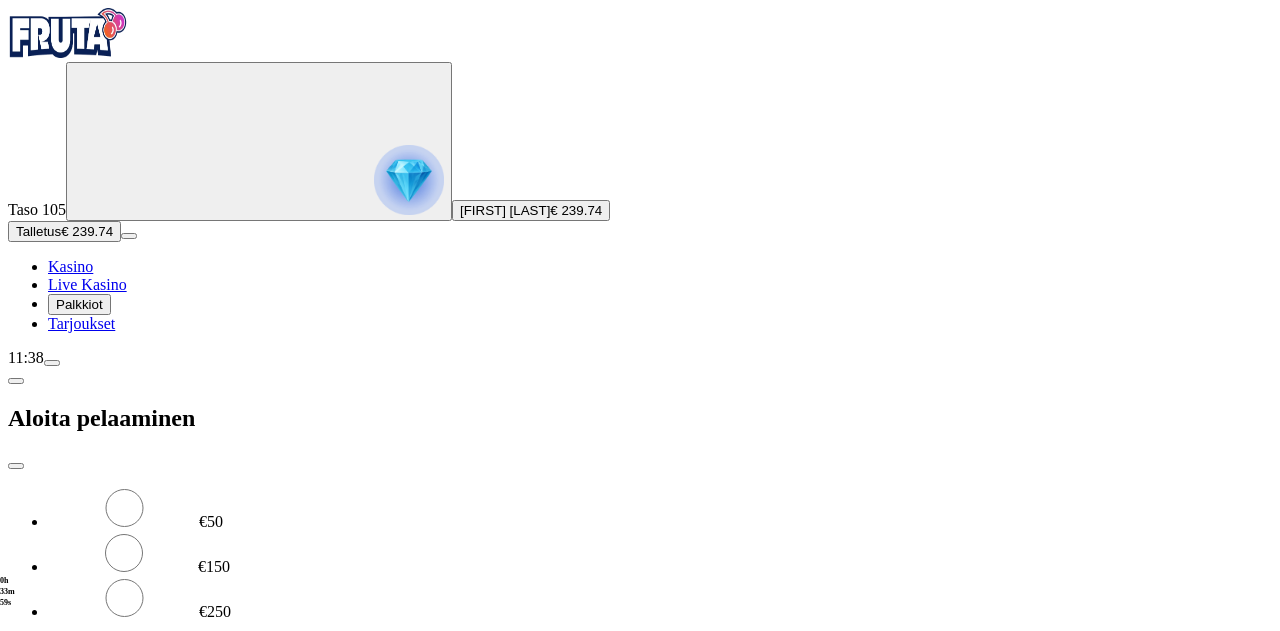 click on "TALLETA JA PELAA" at bounding box center [76, 686] 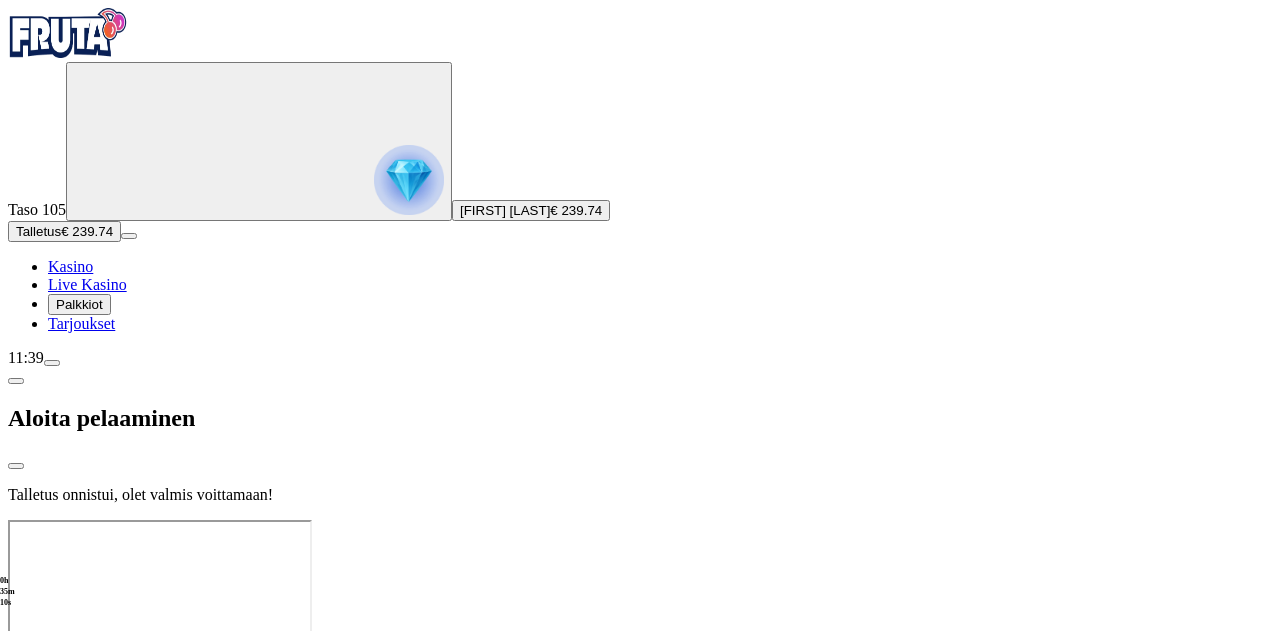 click at bounding box center (640, 520) 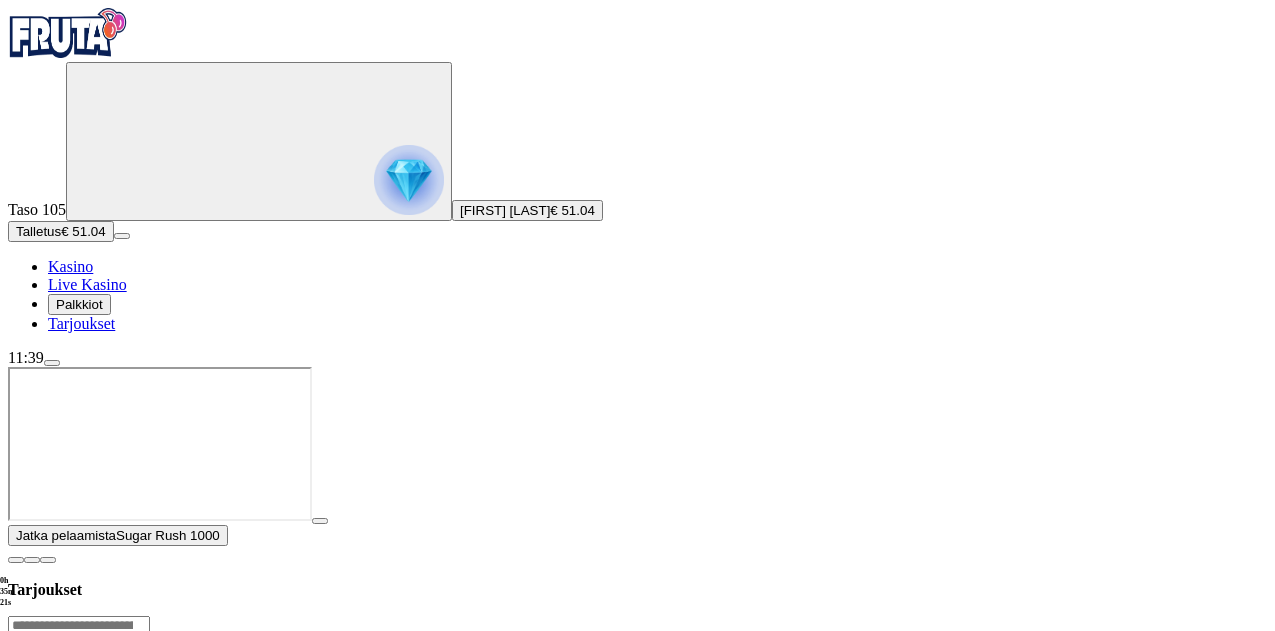 click at bounding box center (68, 33) 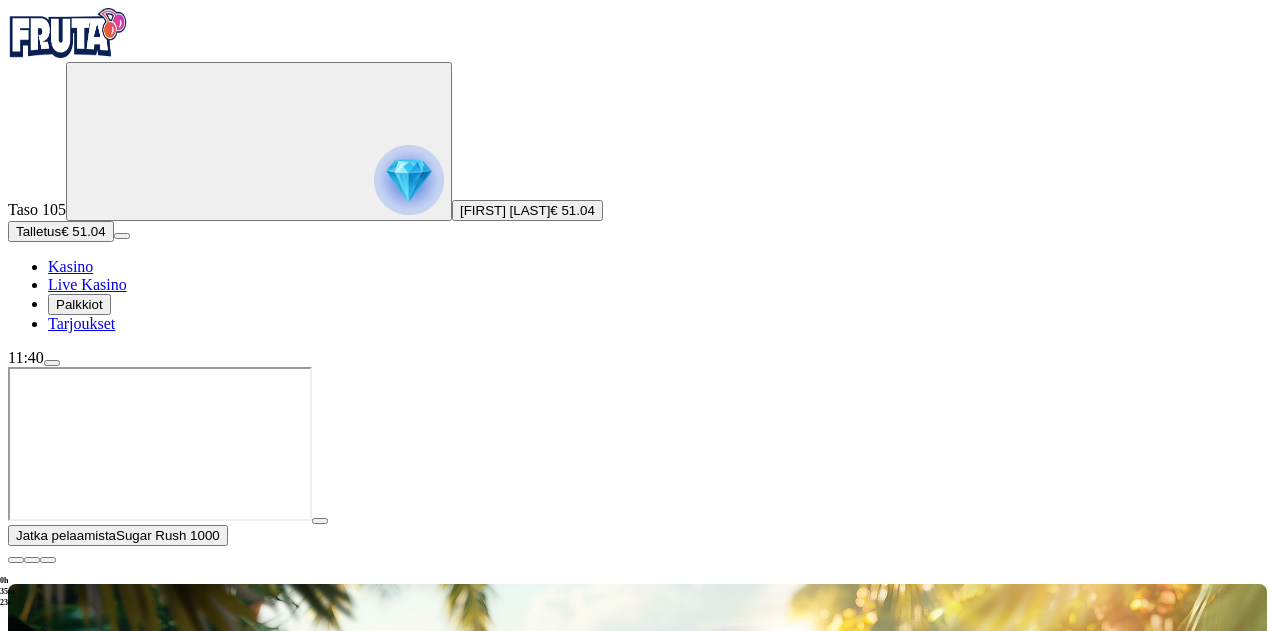 click at bounding box center (320, 521) 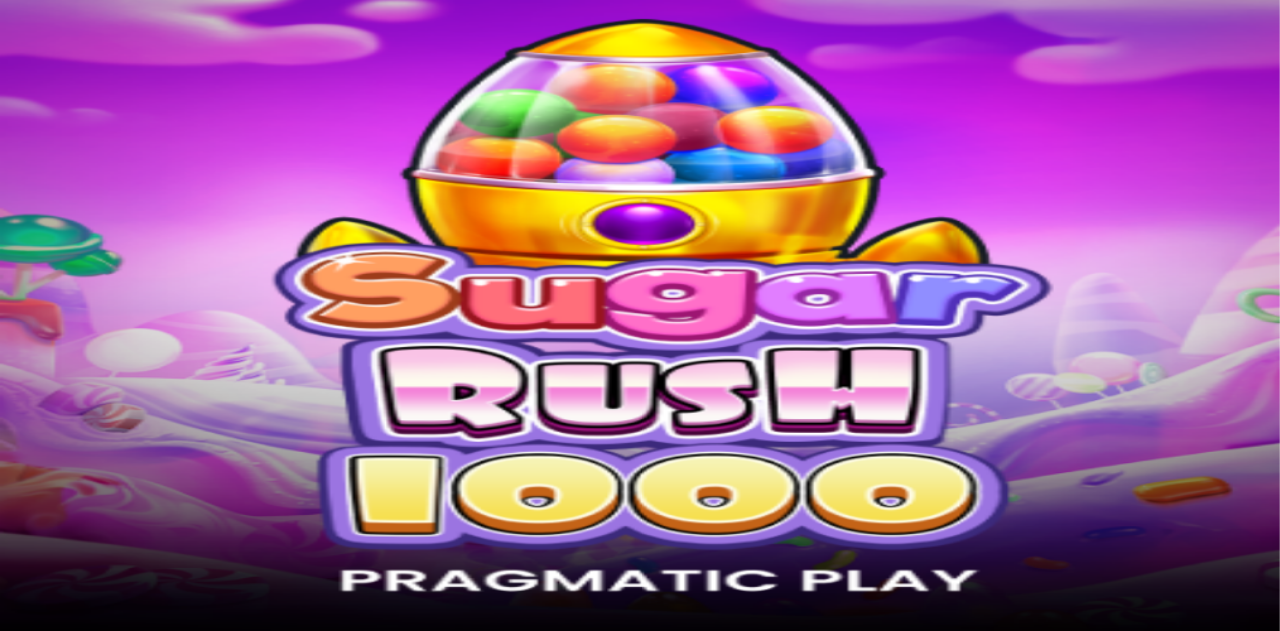 scroll, scrollTop: 0, scrollLeft: 0, axis: both 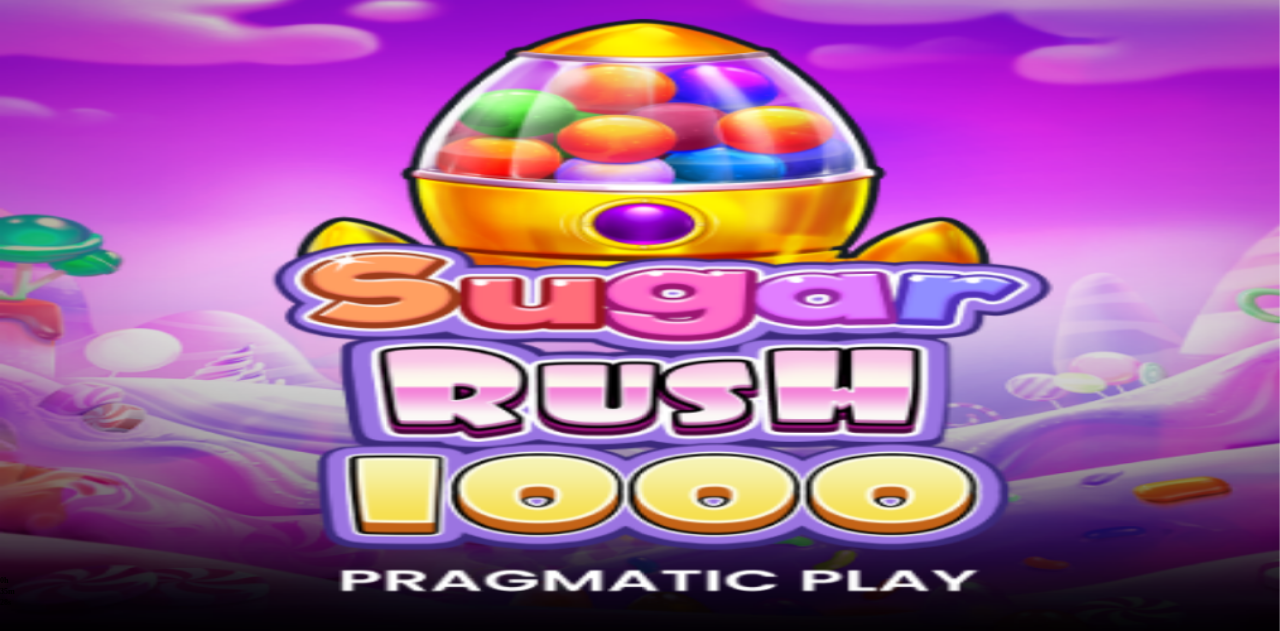 click at bounding box center [48, 820] 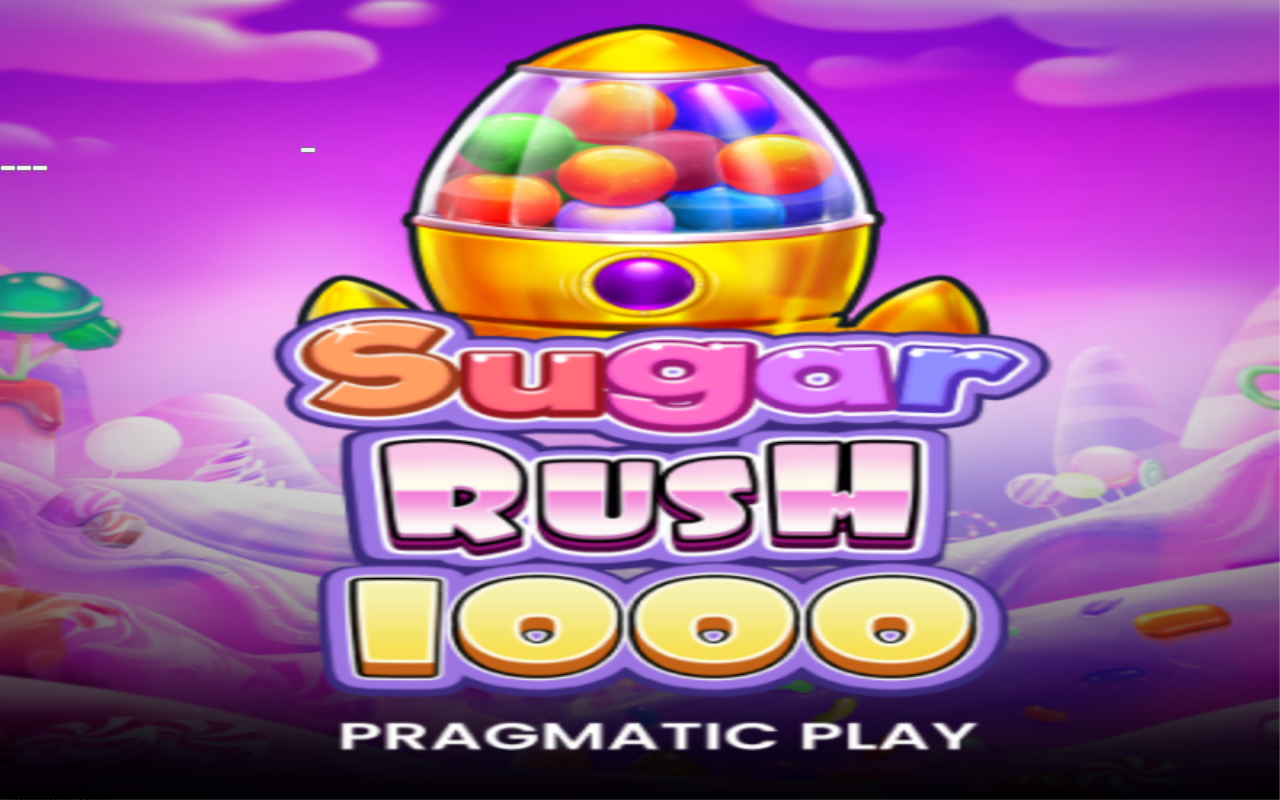 click at bounding box center (40, 168) 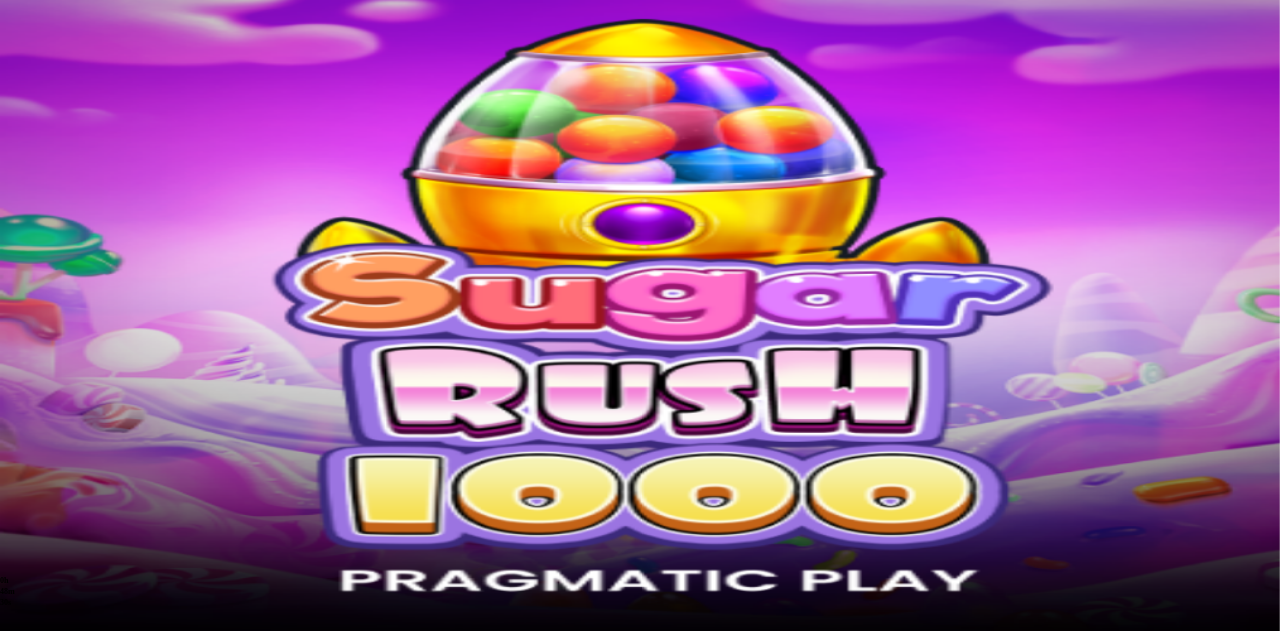 click at bounding box center (52, 363) 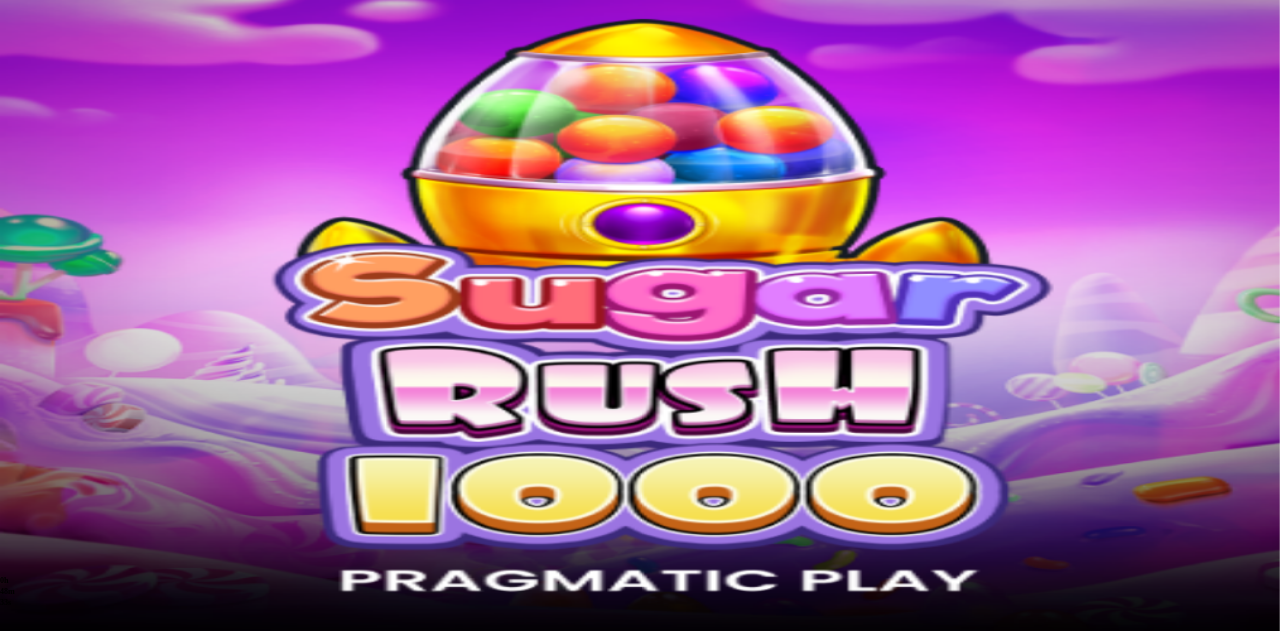 click on "Kotiutus" at bounding box center (40, 872) 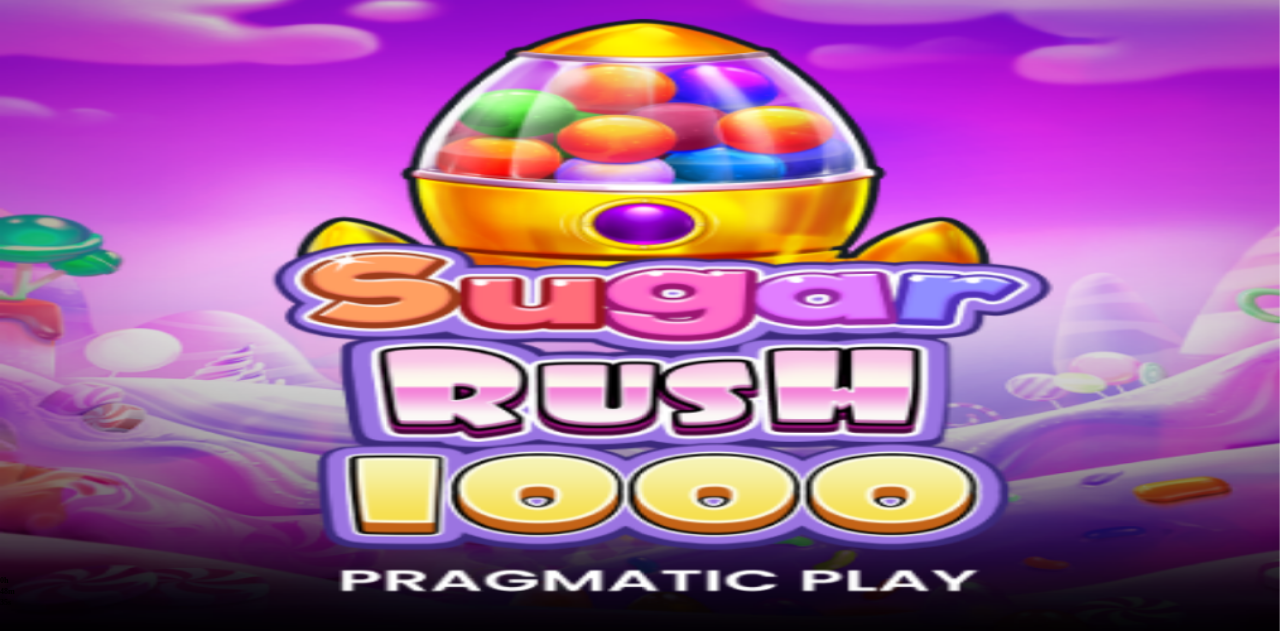 click at bounding box center [79, 741] 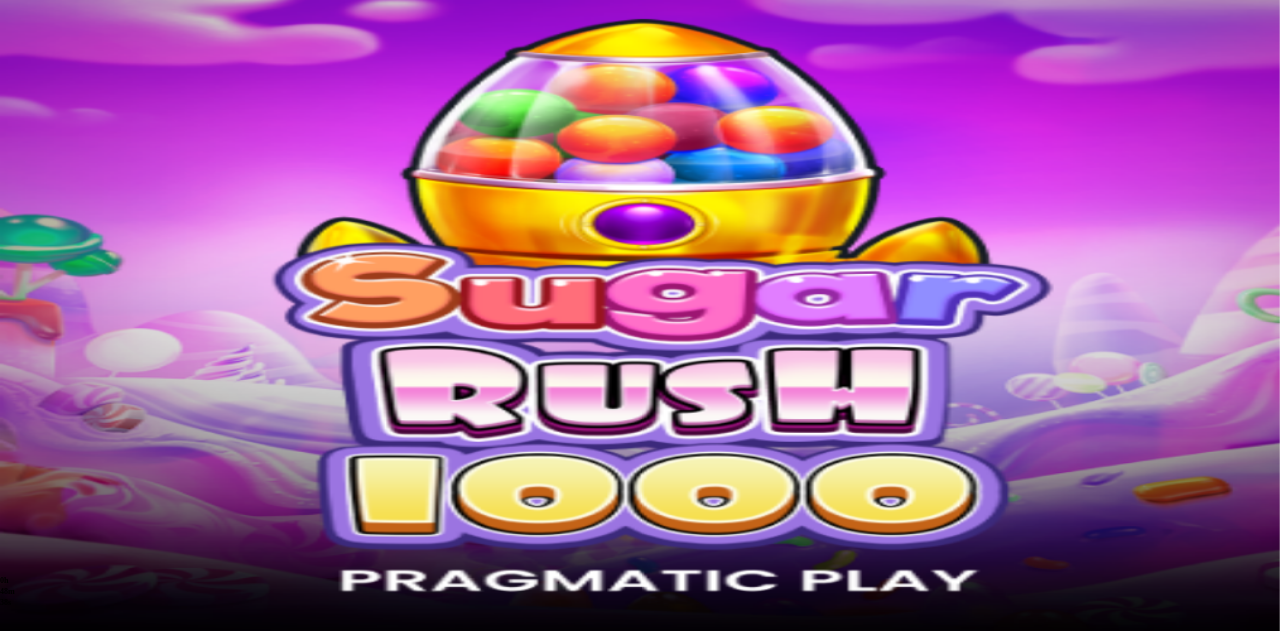 type on "**" 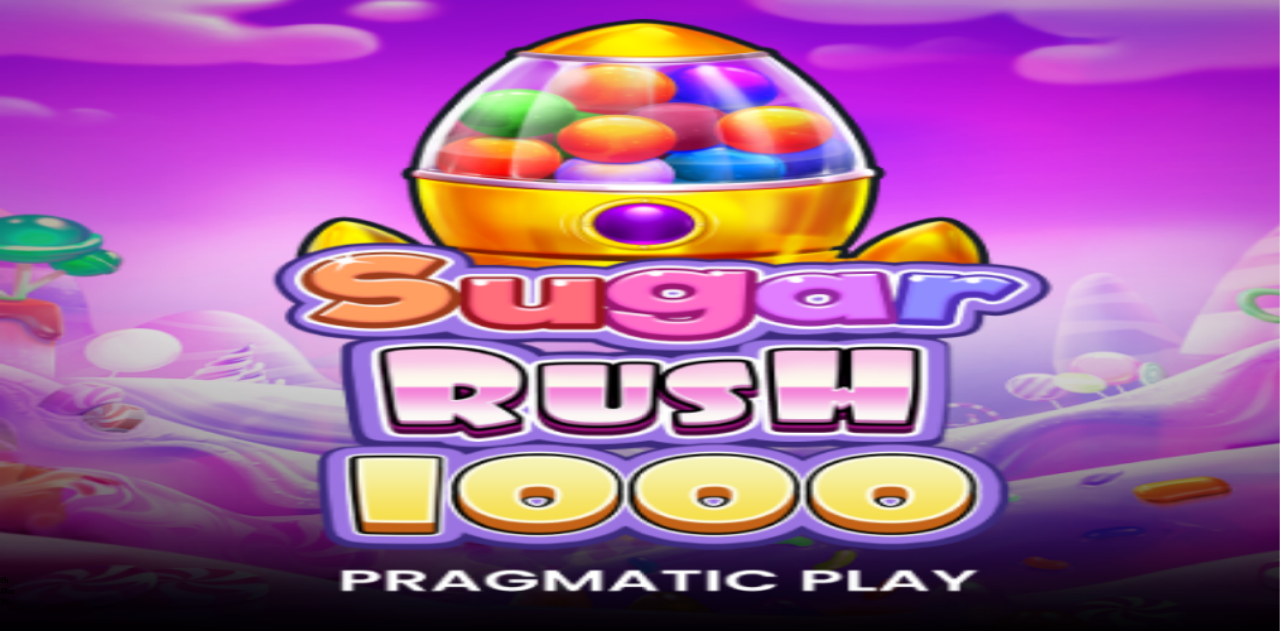 type 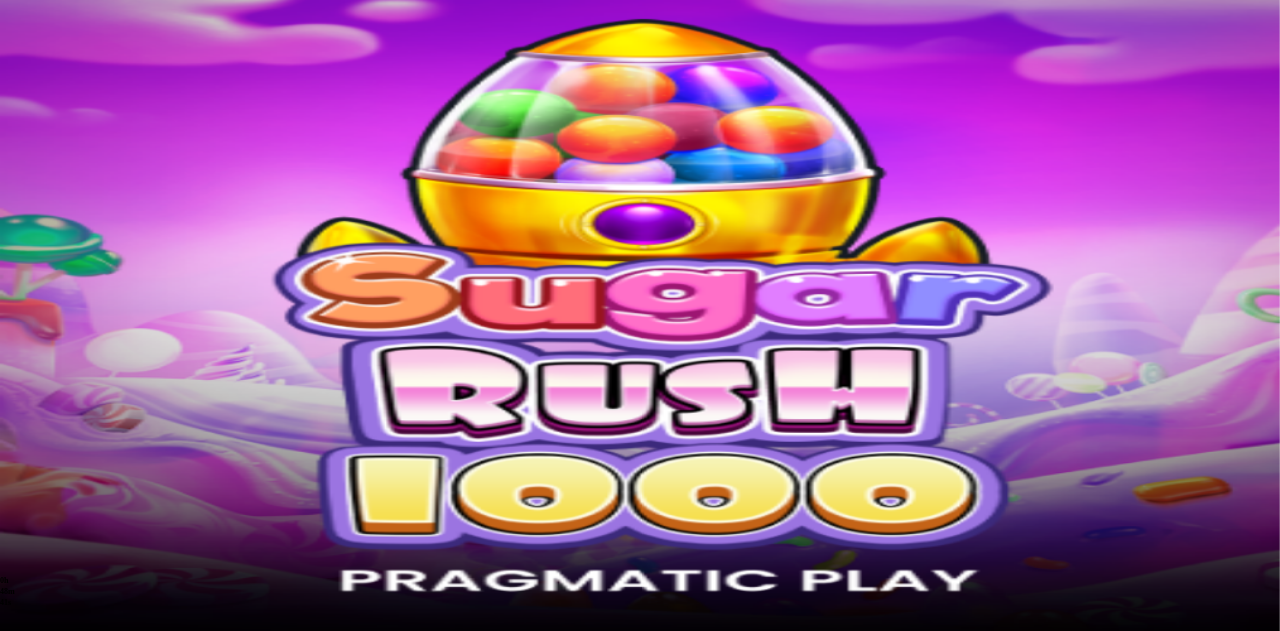 click at bounding box center [16, 726] 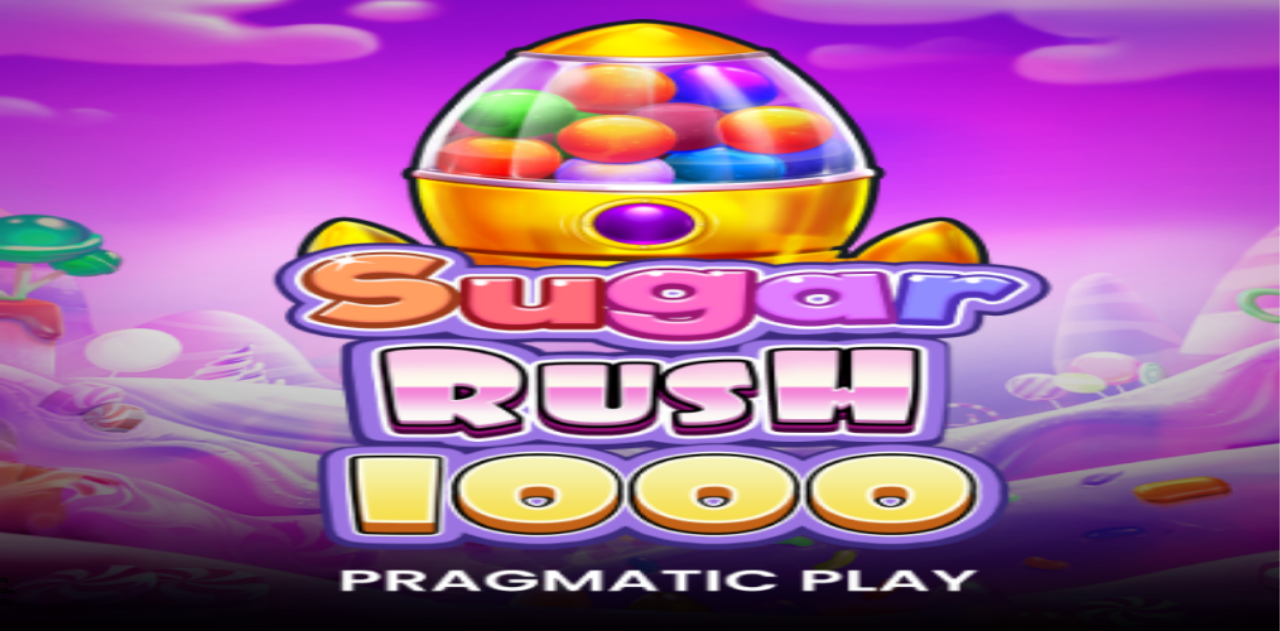 click at bounding box center (48, 820) 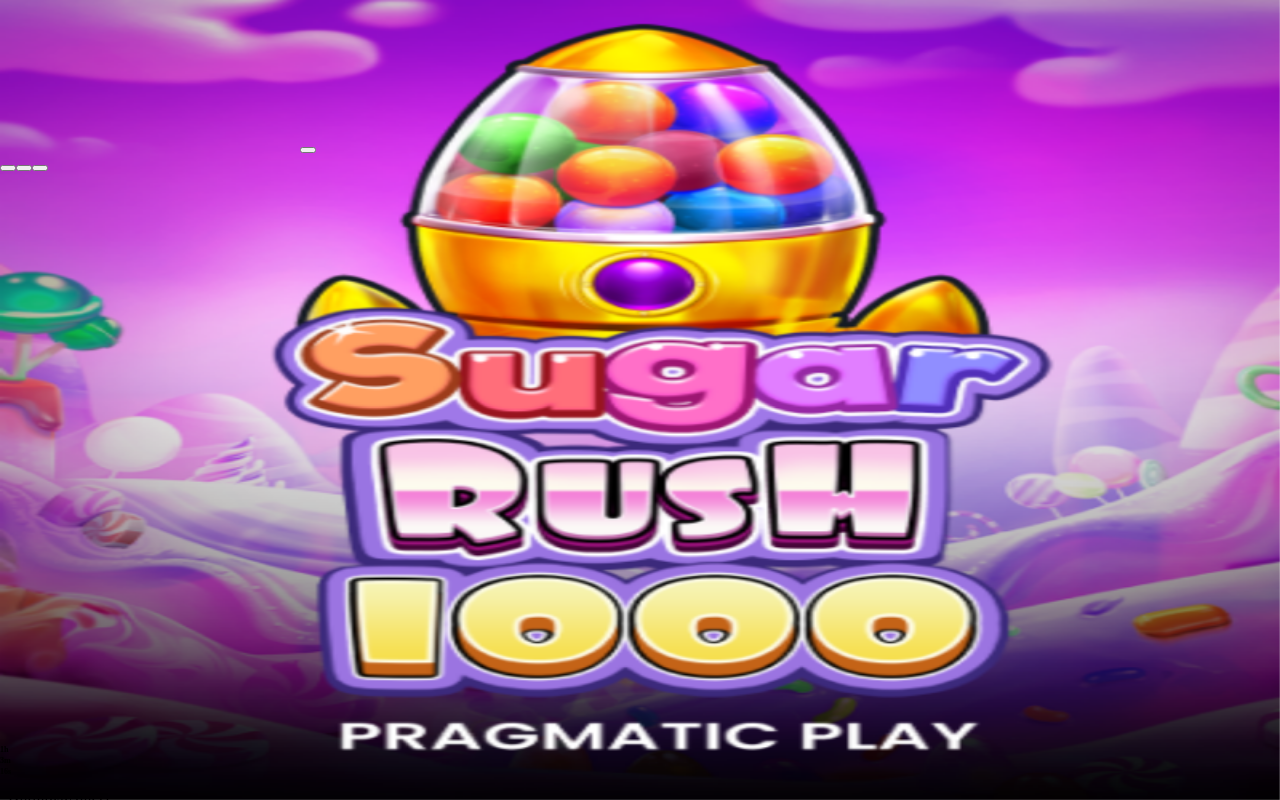 click at bounding box center [40, 168] 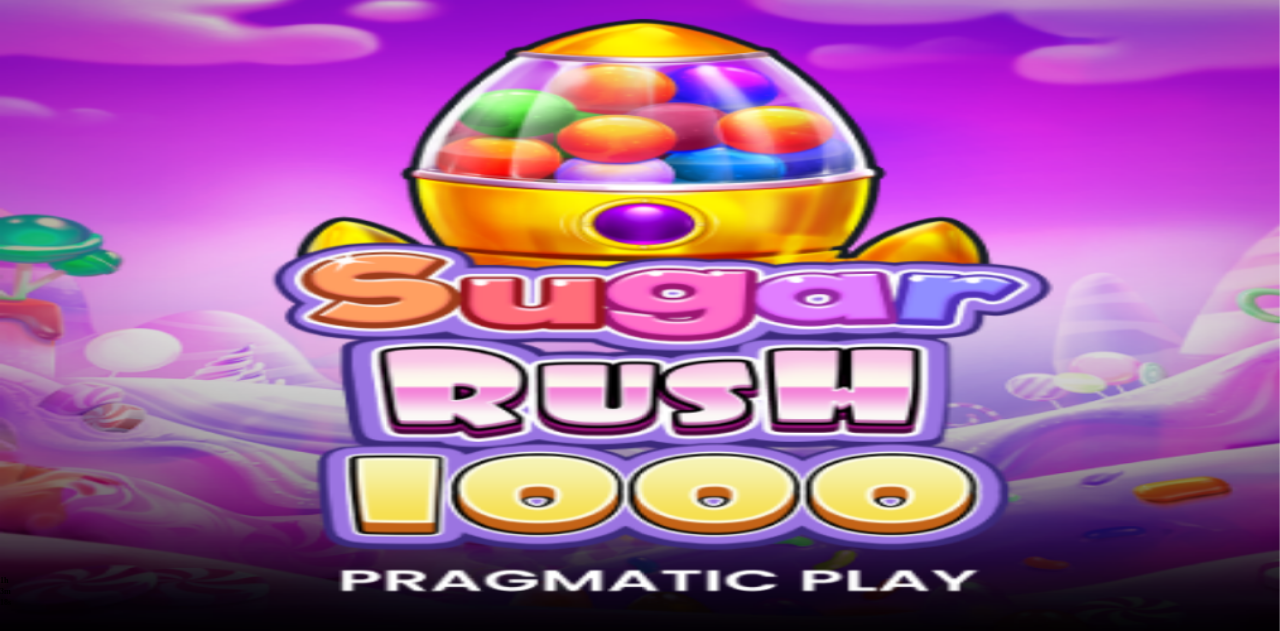 click on "Talletus € 86.41" at bounding box center (61, 231) 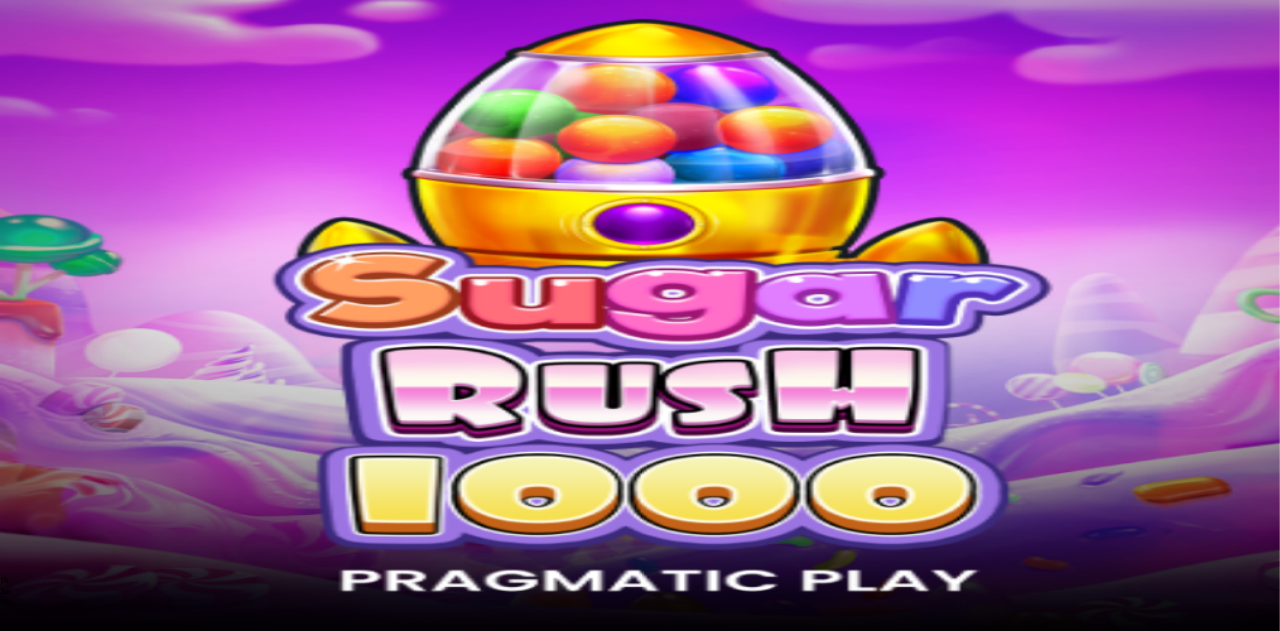 click on "€50" at bounding box center [211, 781] 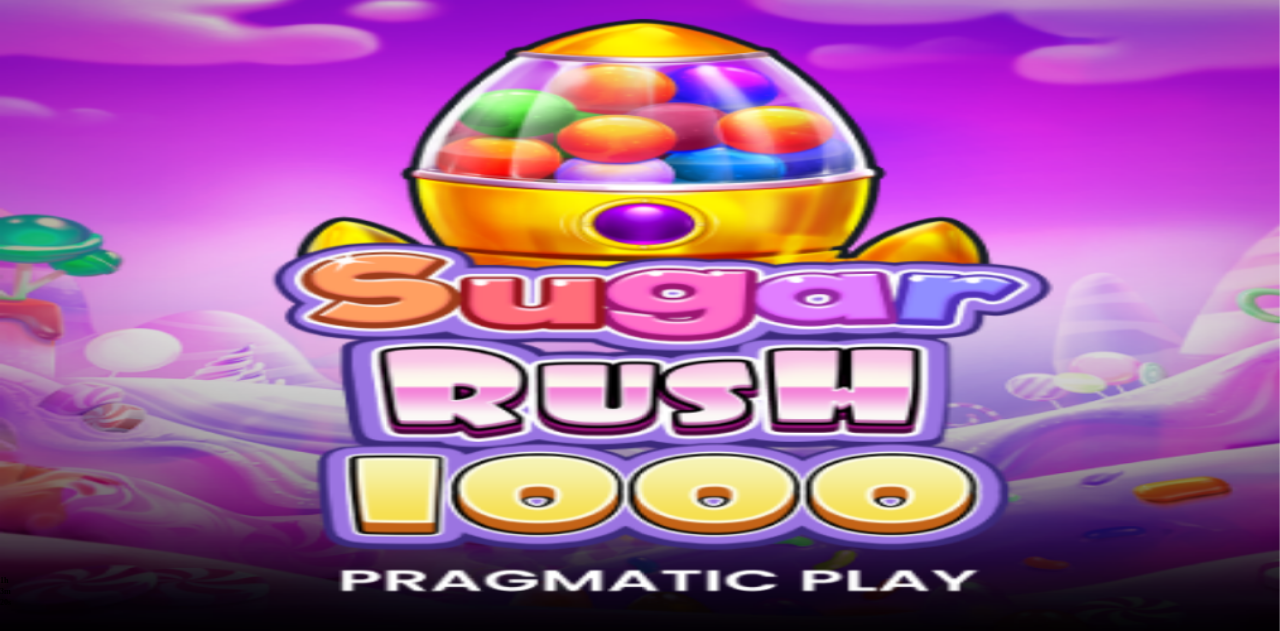 click on "TALLETA JA PELAA" at bounding box center [76, 946] 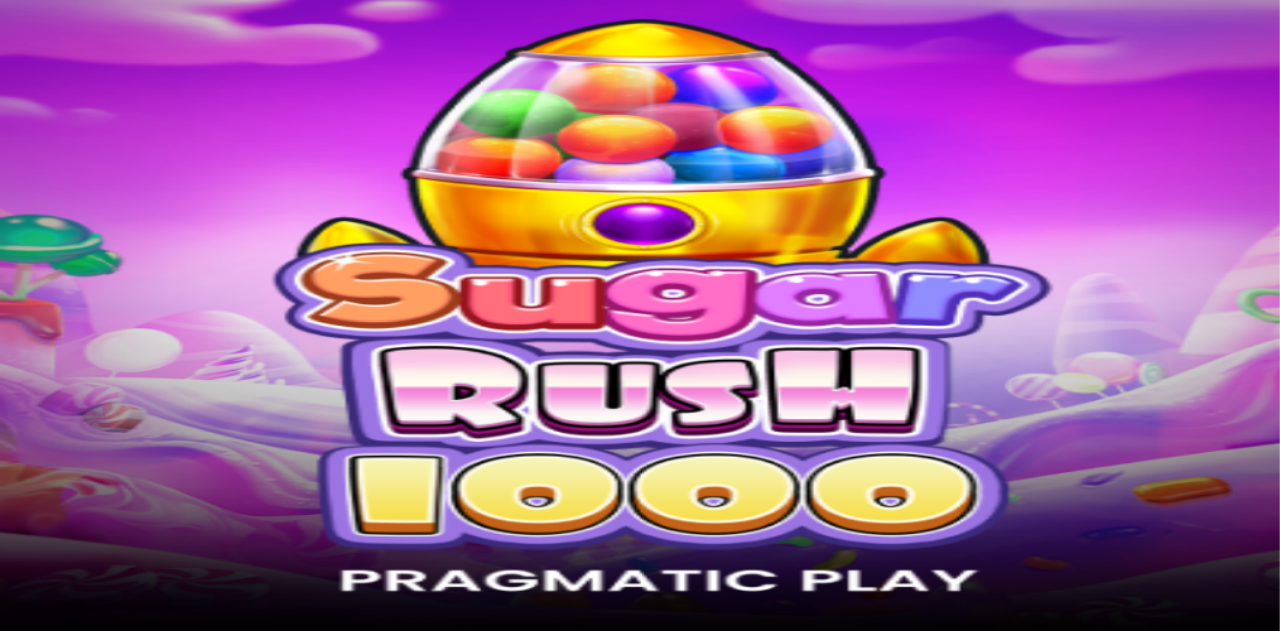 scroll, scrollTop: 0, scrollLeft: 0, axis: both 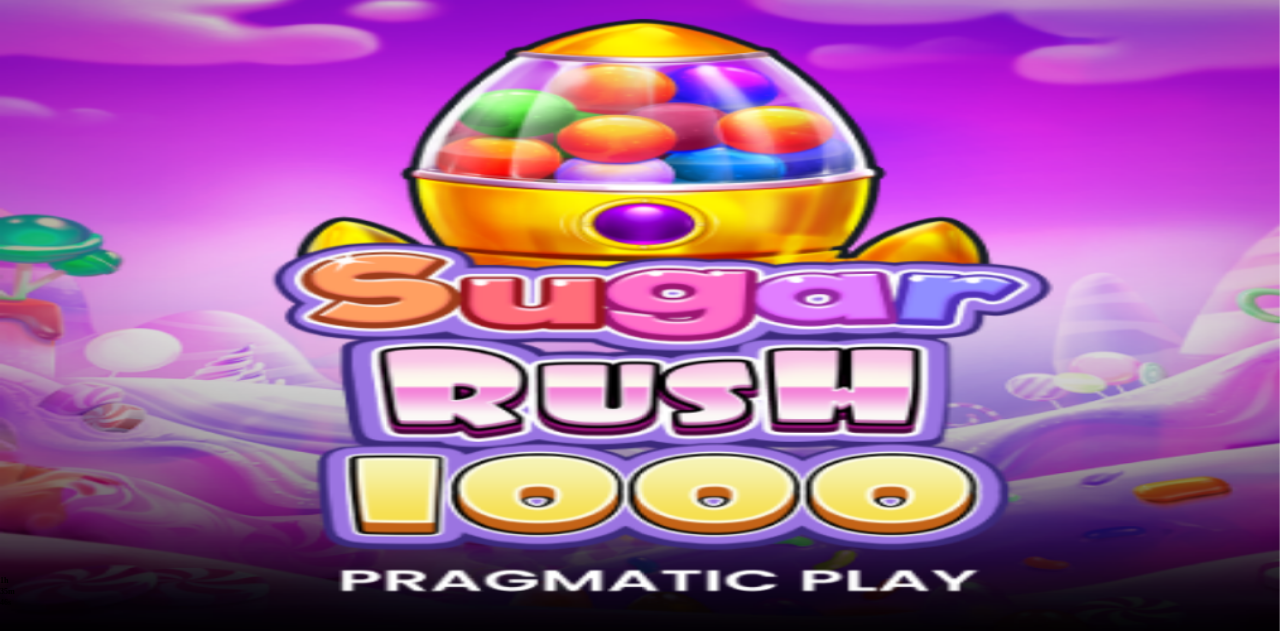 click at bounding box center (52, 363) 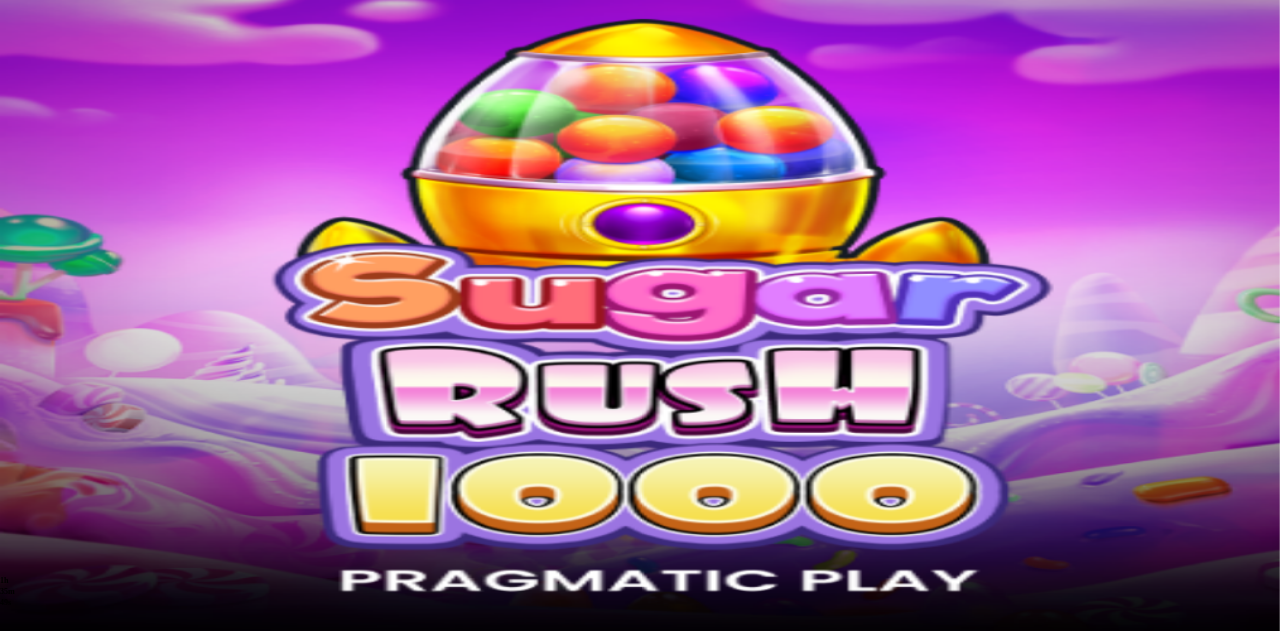 click on "Kotiutus" at bounding box center (40, 872) 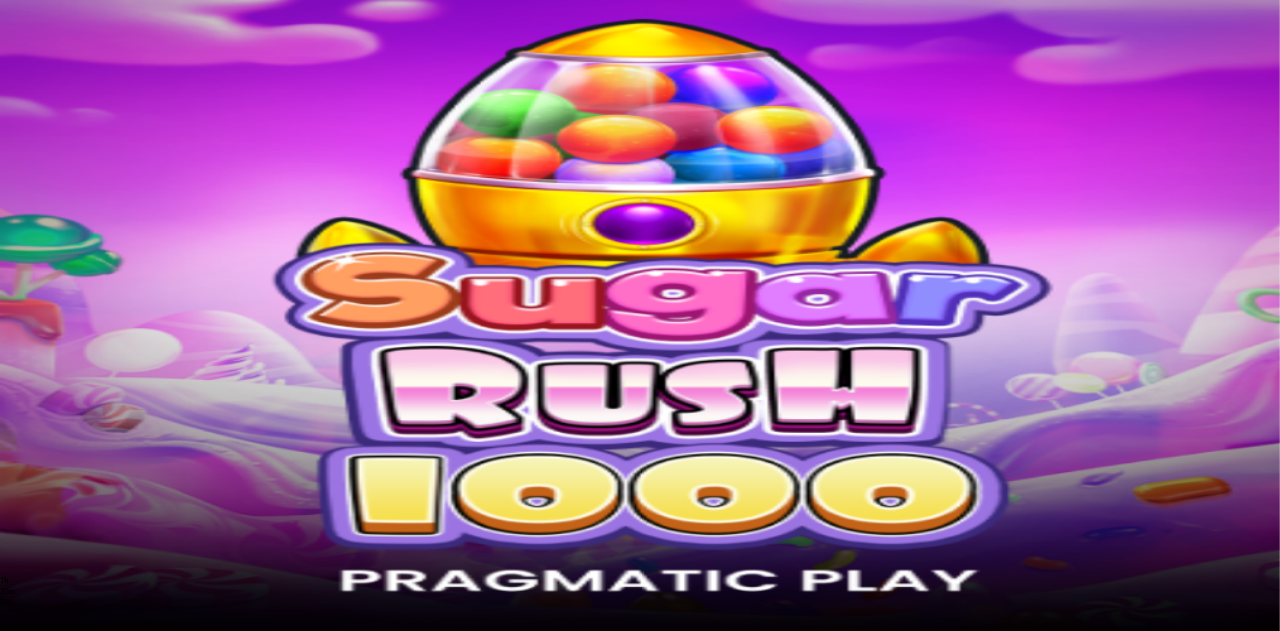 click at bounding box center [79, 741] 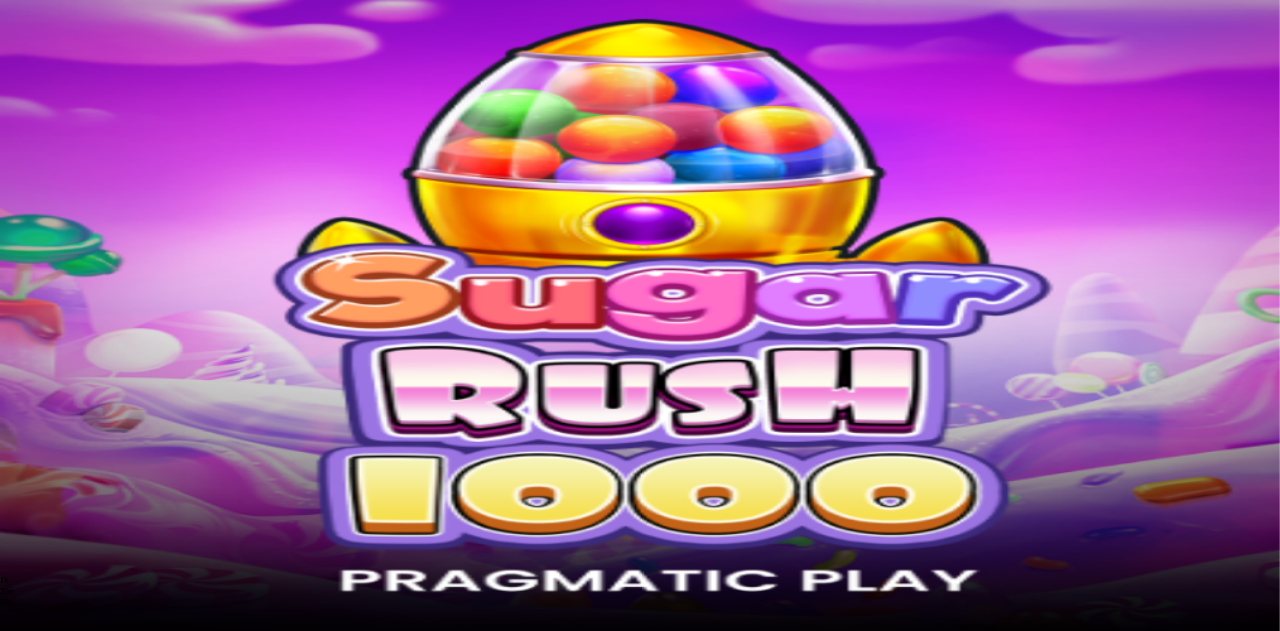 type on "***" 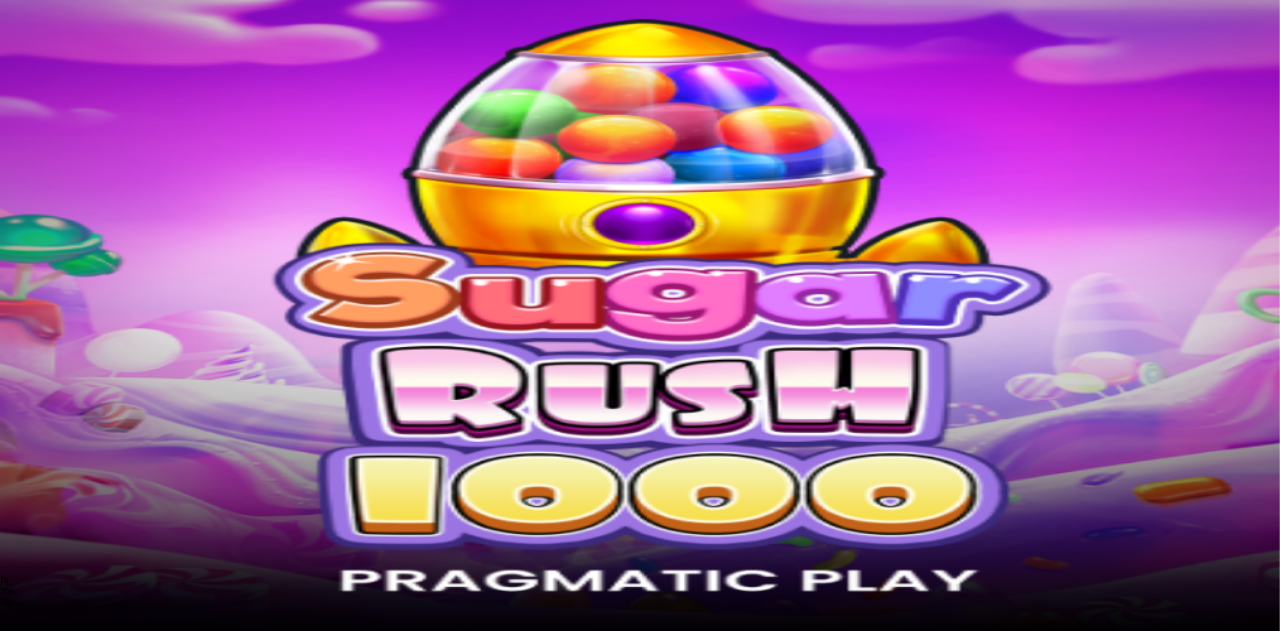 type 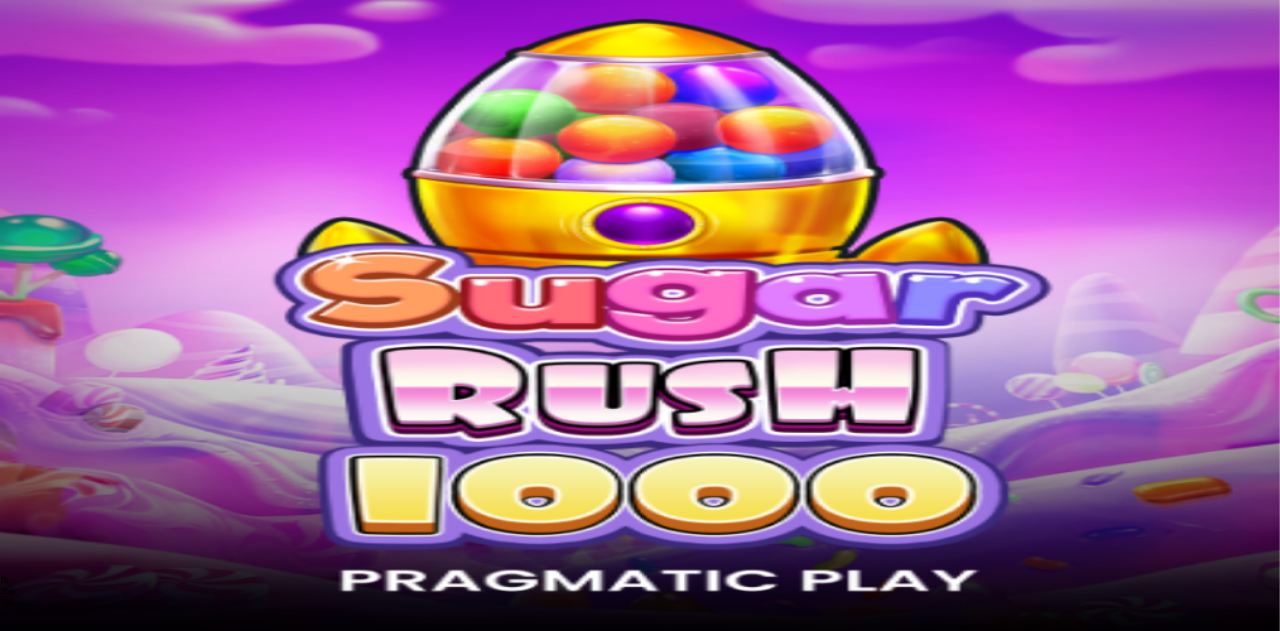 click at bounding box center (16, 726) 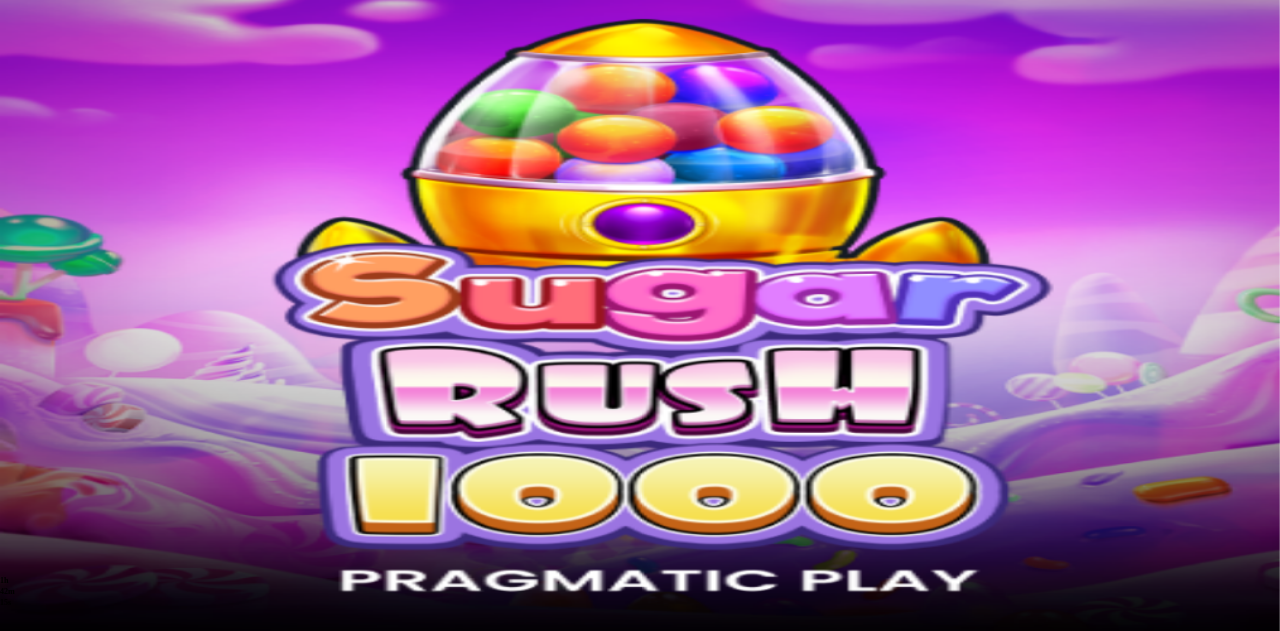 click on "1h 42m 15s Talletus Kokonaissaldo € 150.40 Kotiutus € 150.40 Bonukset € 0.00 Talletus Aulaan" at bounding box center (640, 1413) 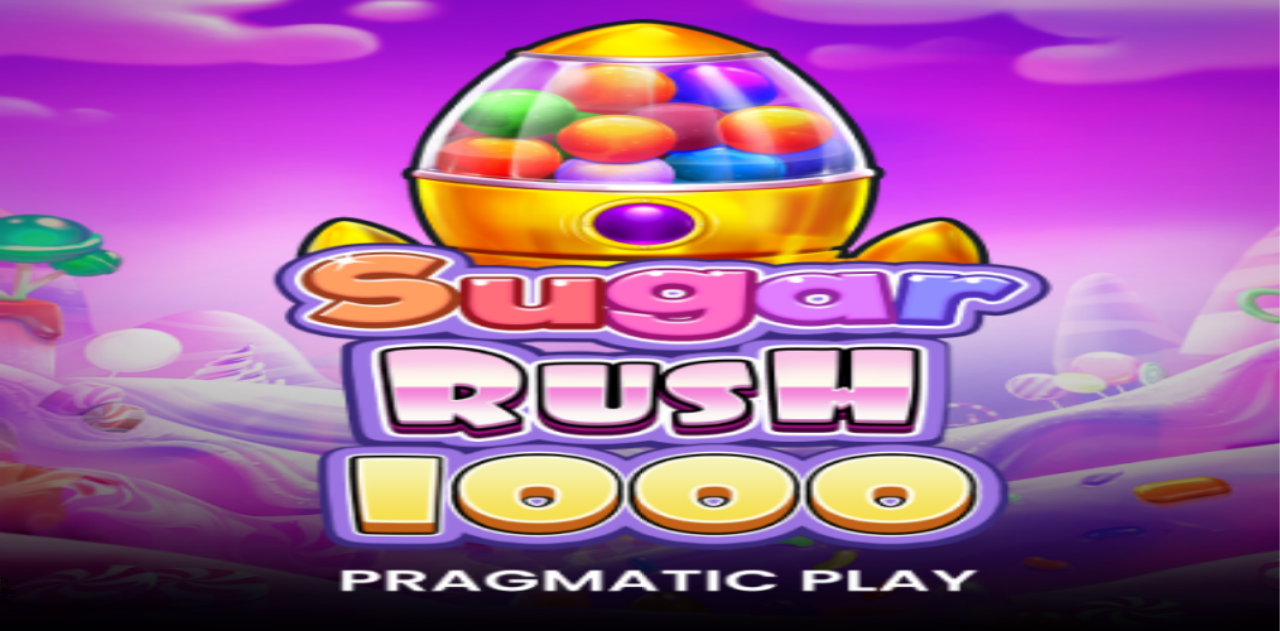 click at bounding box center [52, 363] 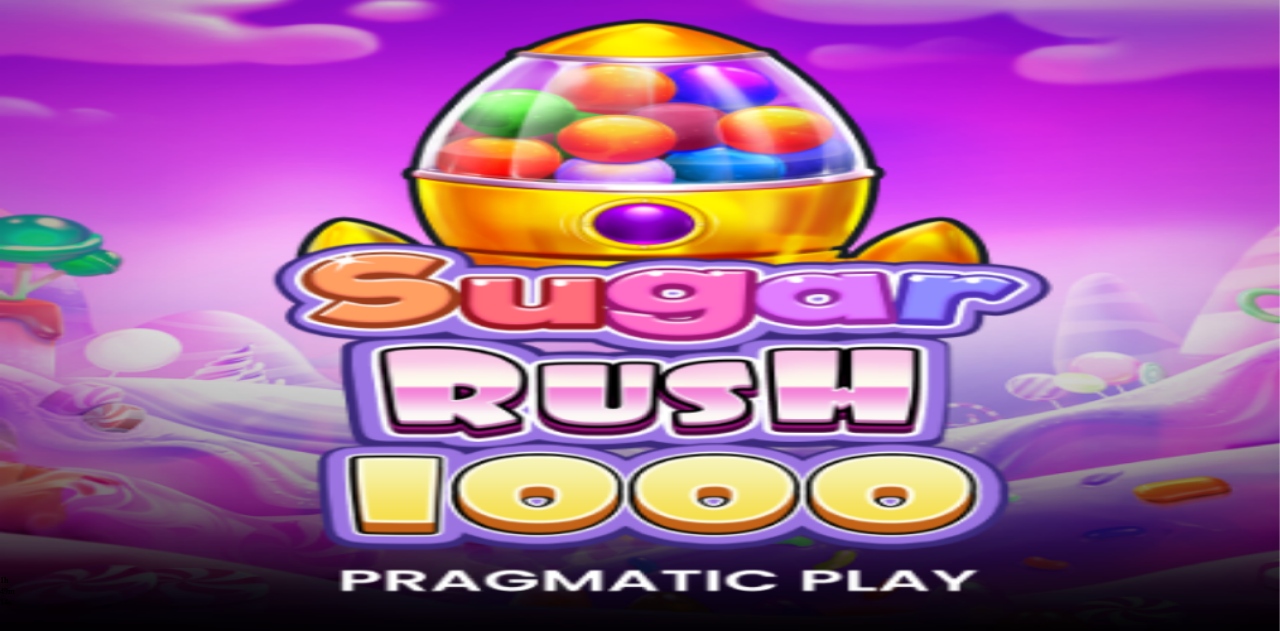click on "Kotiutus" at bounding box center [40, 1462] 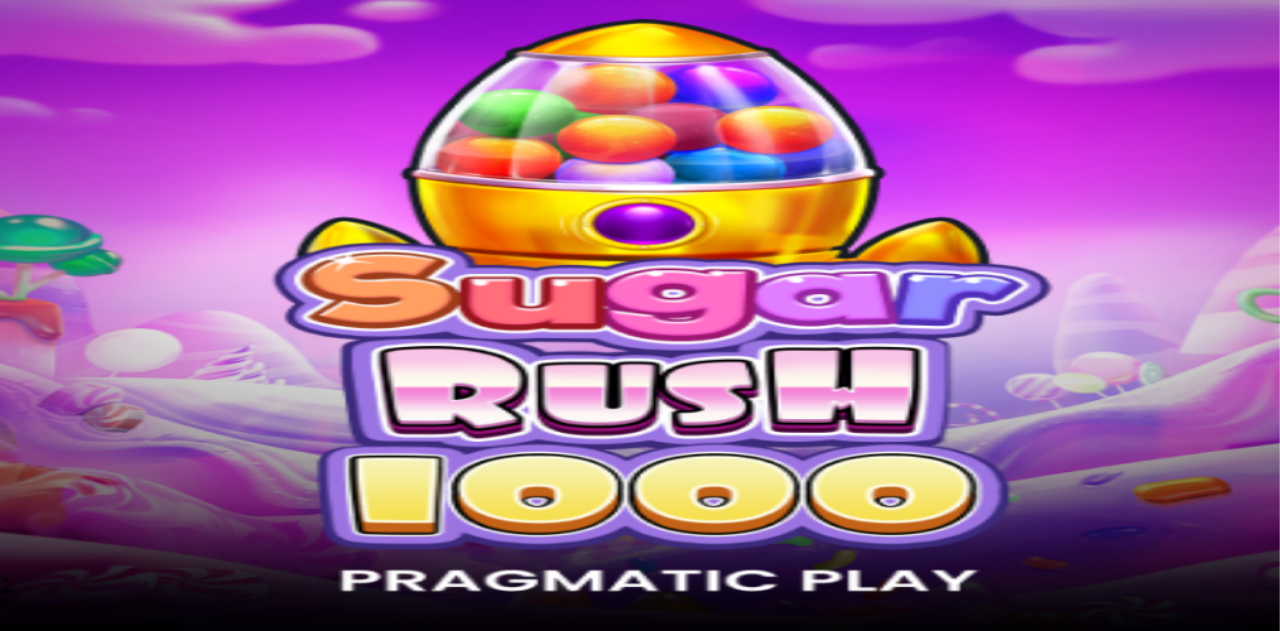 click at bounding box center [79, 1331] 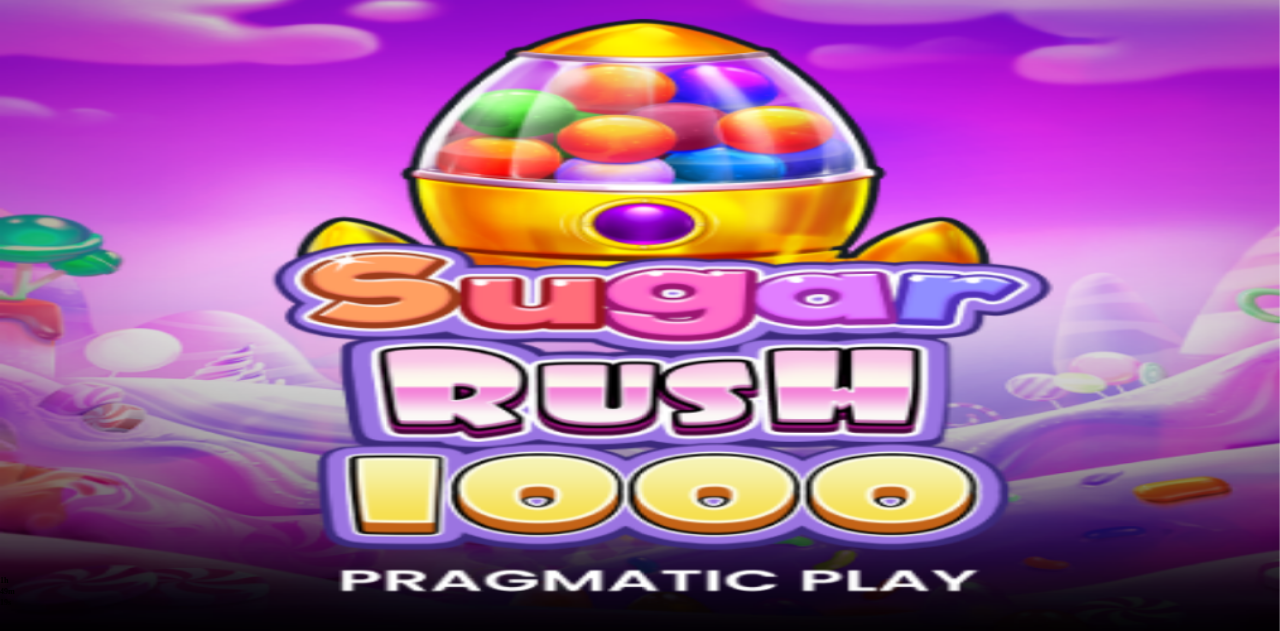 type on "**" 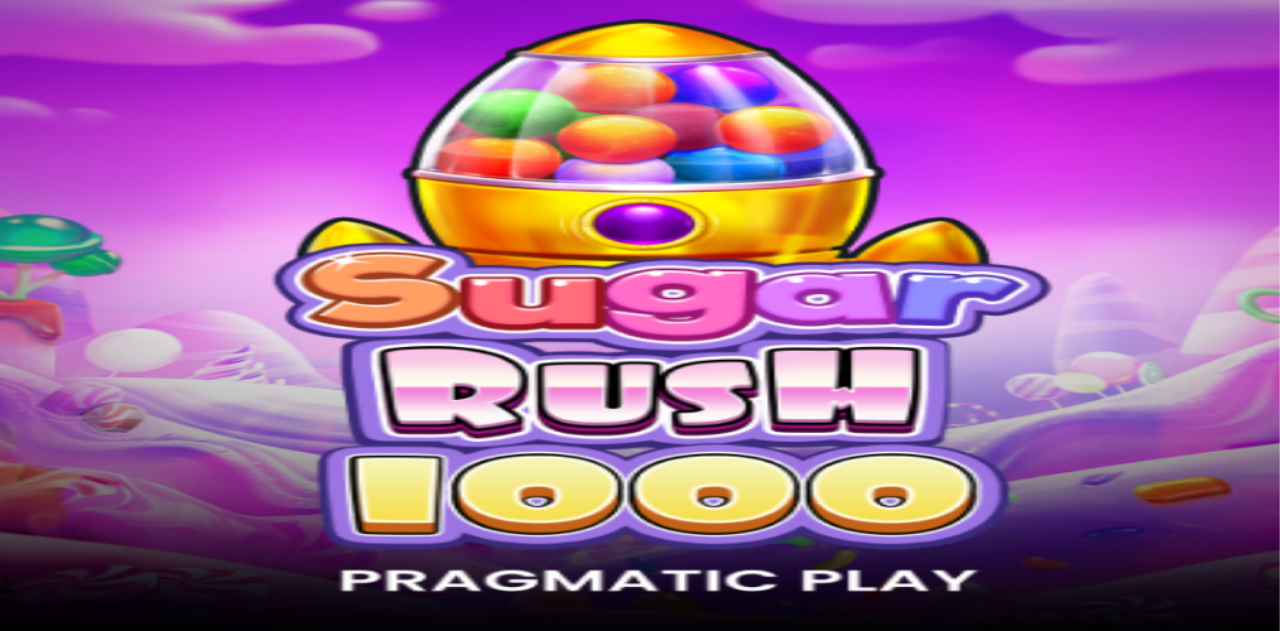type 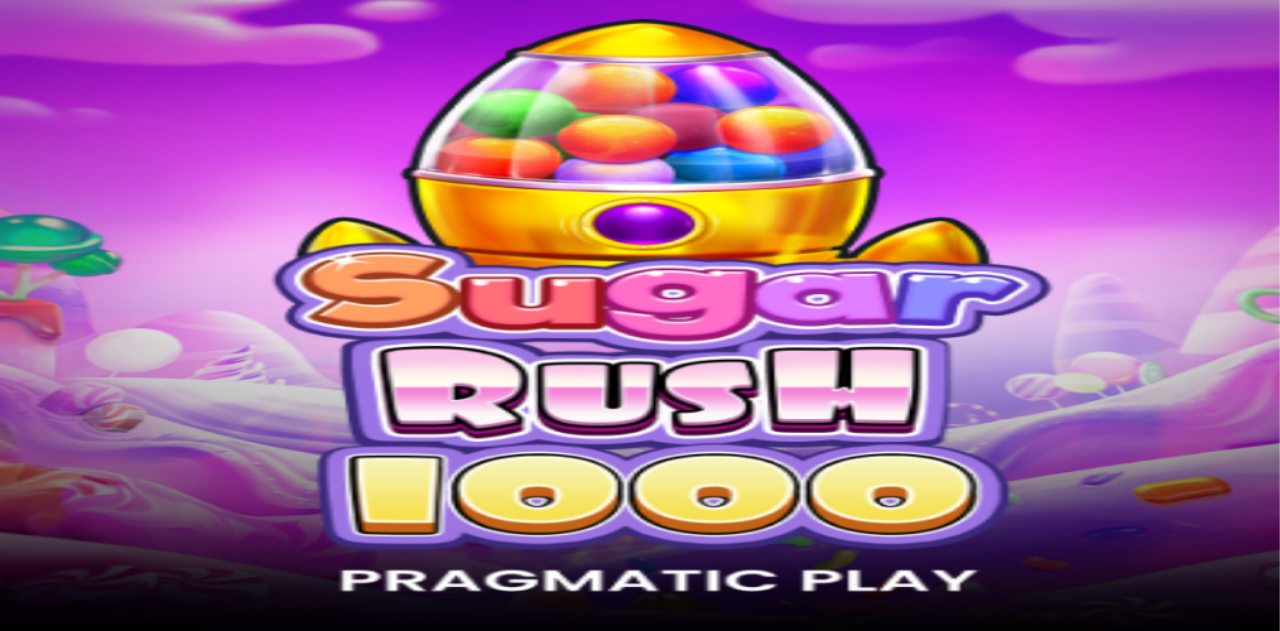click at bounding box center [16, 1316] 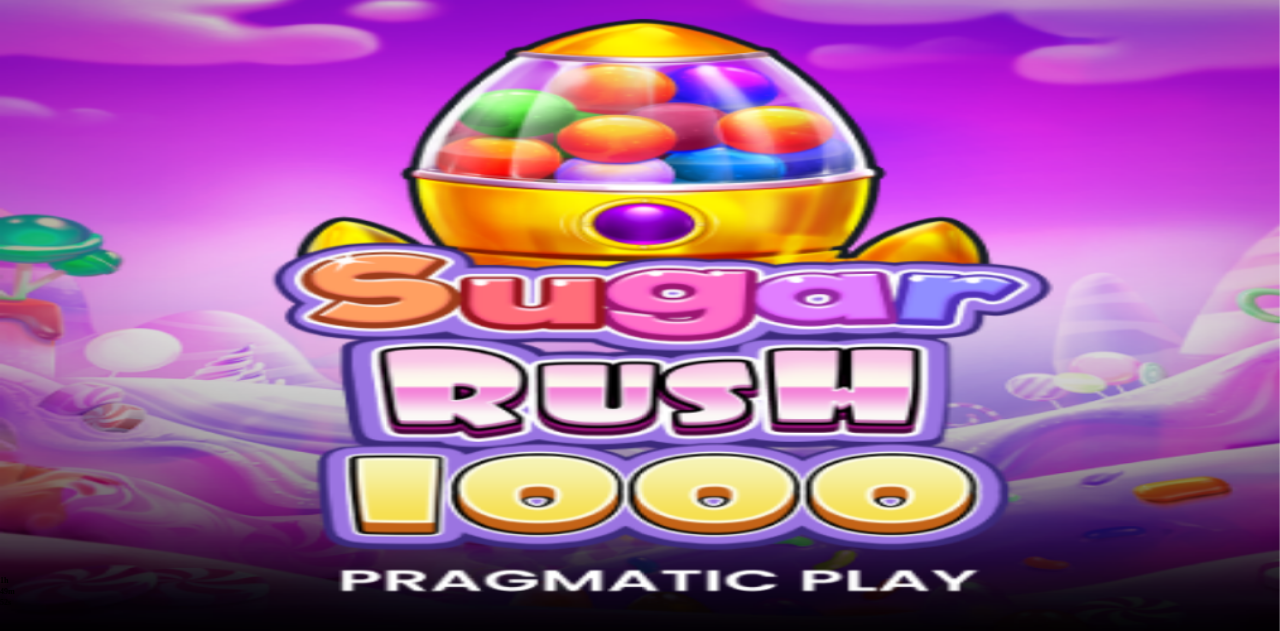click at bounding box center (48, 1410) 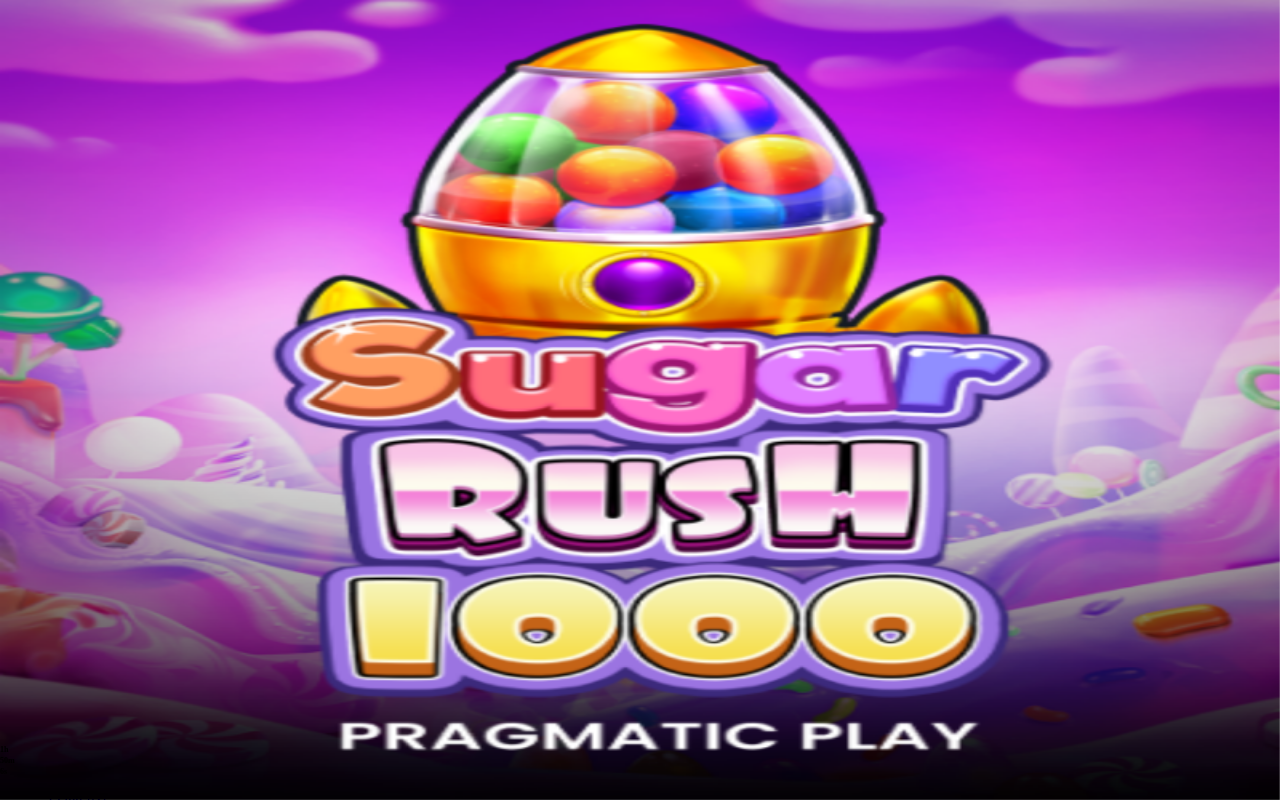 type 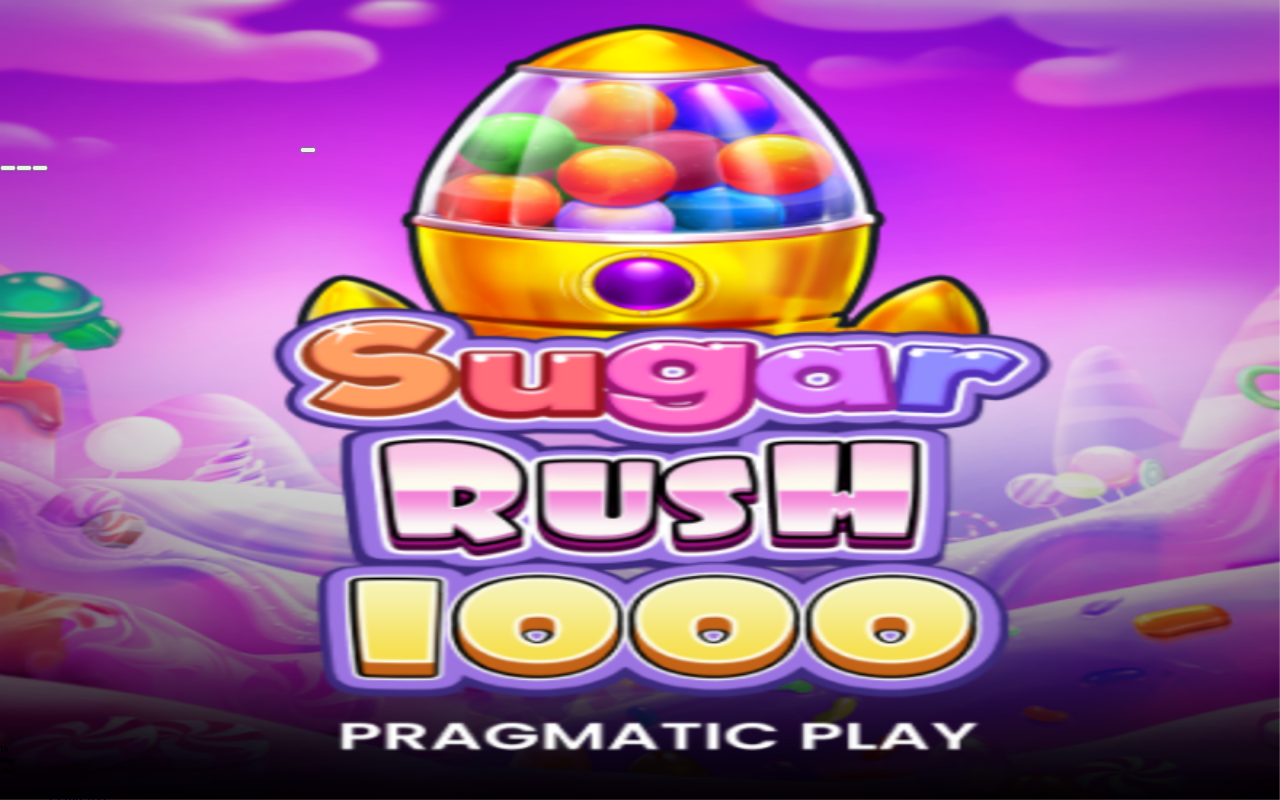 click at bounding box center [40, 168] 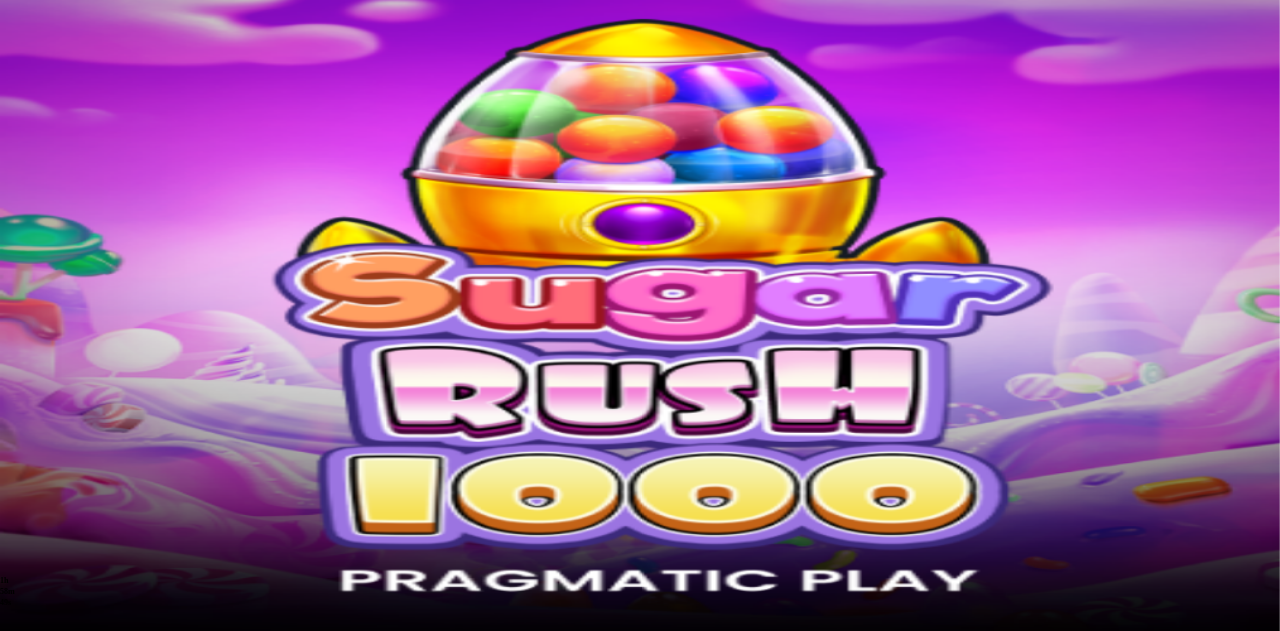 click on "1h 58m 49s Talletus Kokonaissaldo € 102.01 Kotiutus € 102.01 Bonukset € 0.00 Talletus Aulaan" at bounding box center (640, 1413) 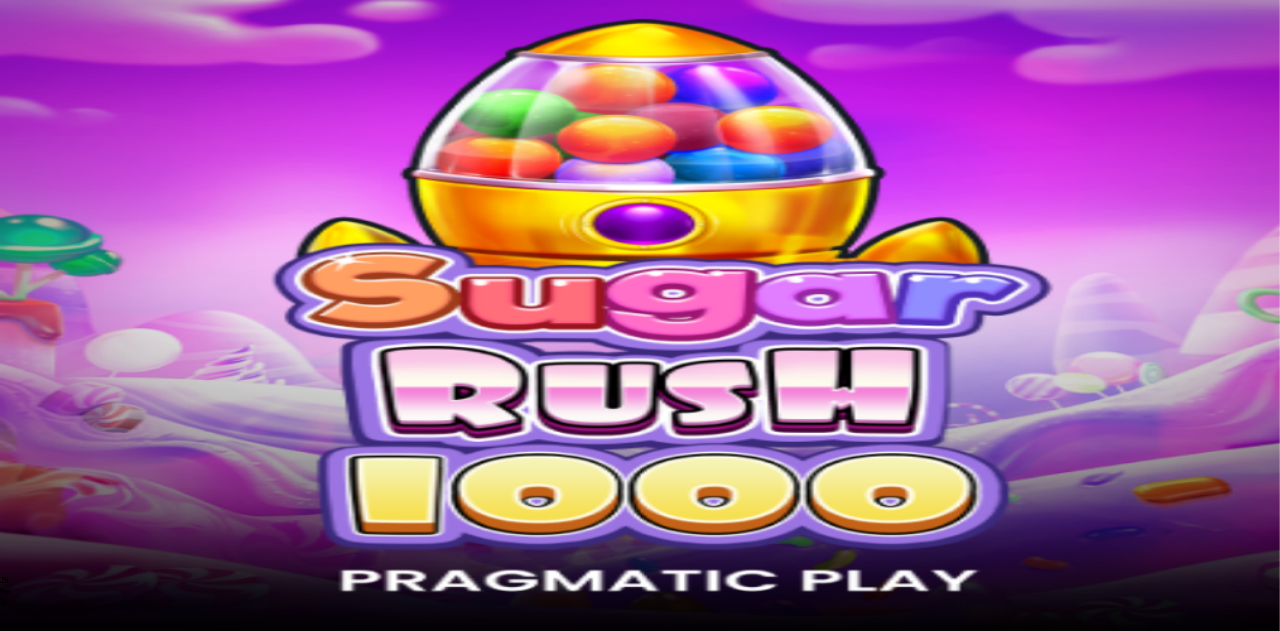 click at bounding box center (115, 107) 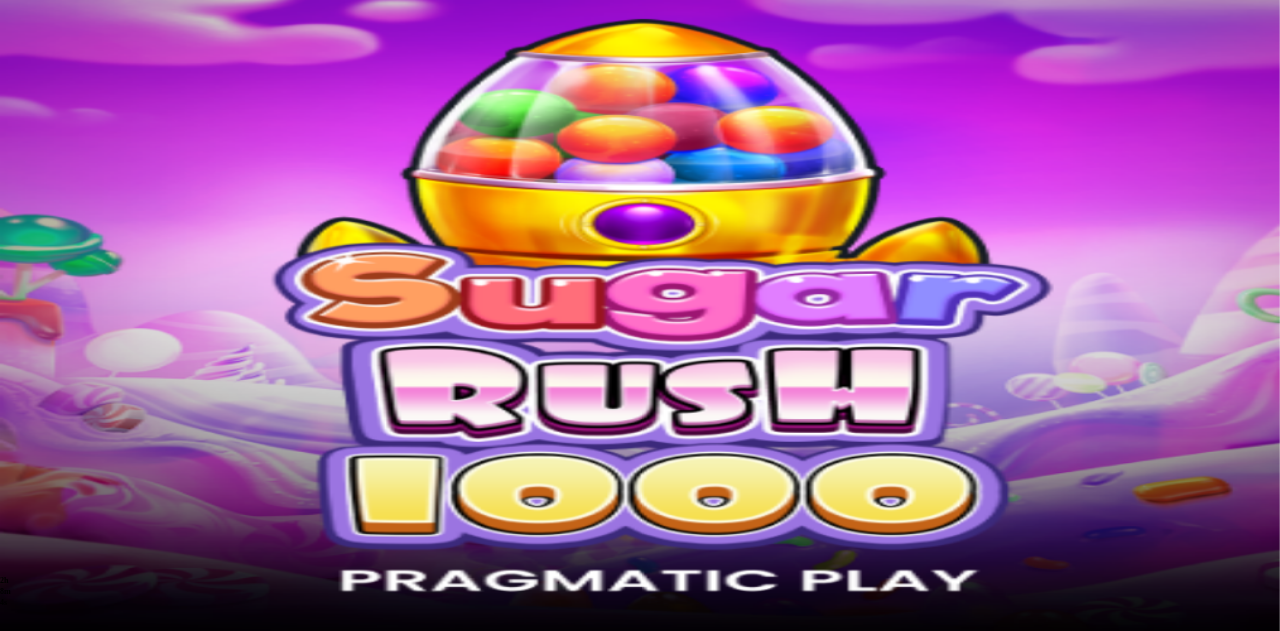 click at bounding box center (112, 1453) 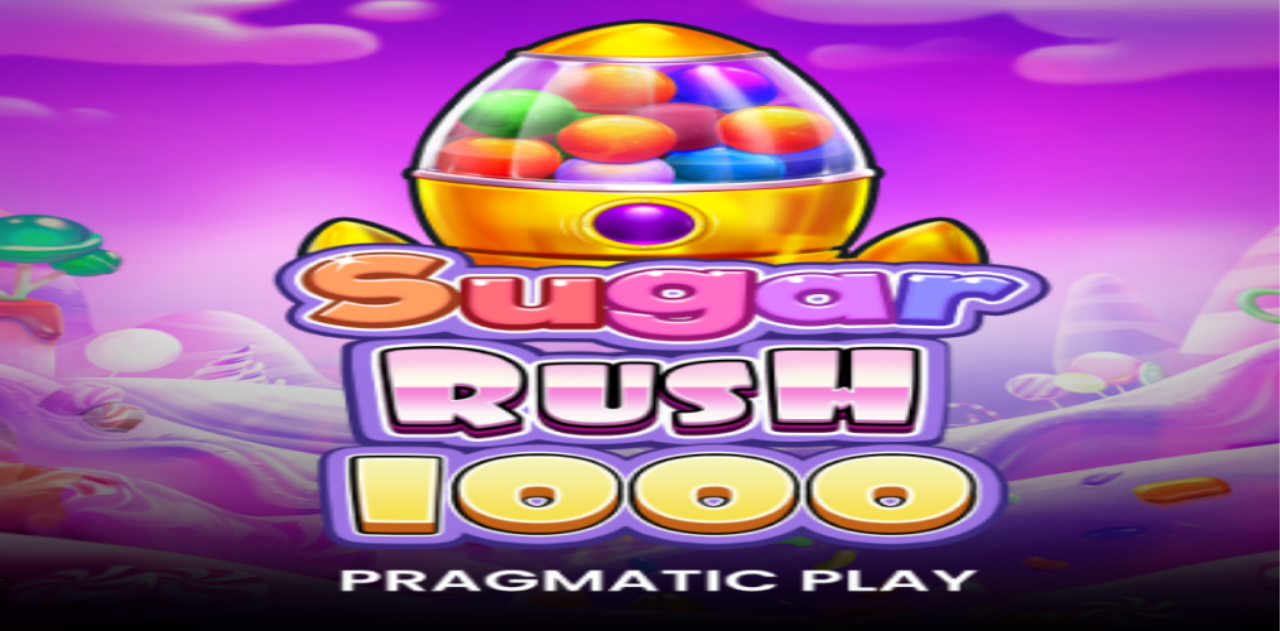 click on "Avaa palkinto" at bounding box center (640, 1645) 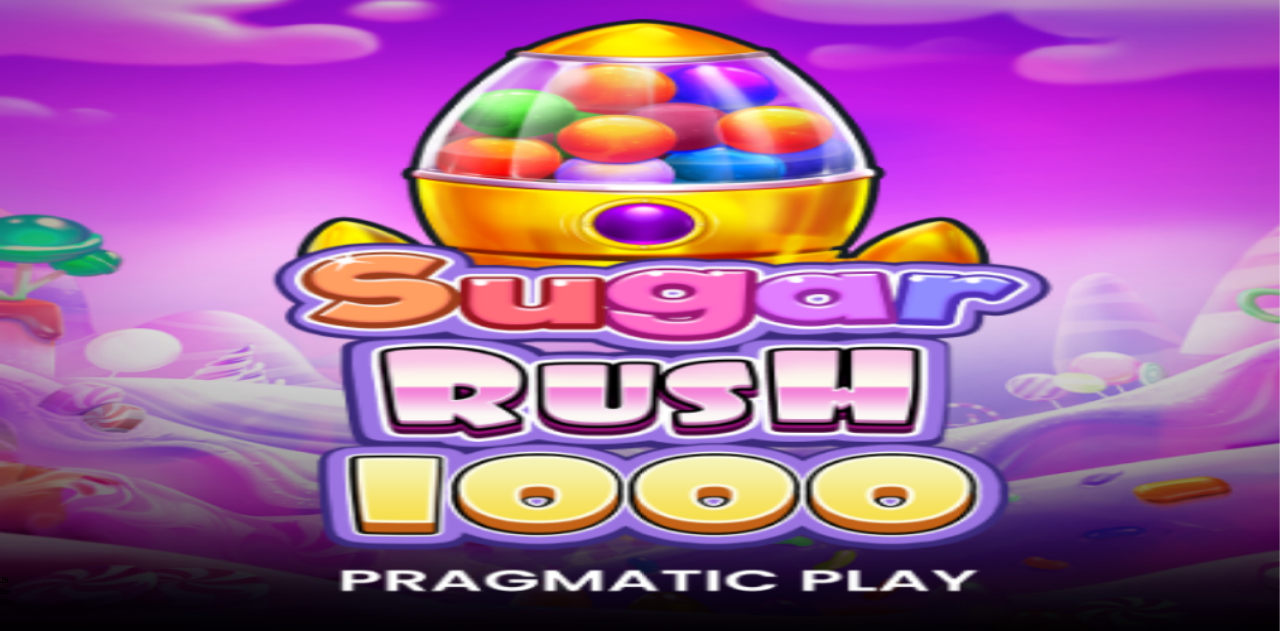 click at bounding box center (88, 1849) 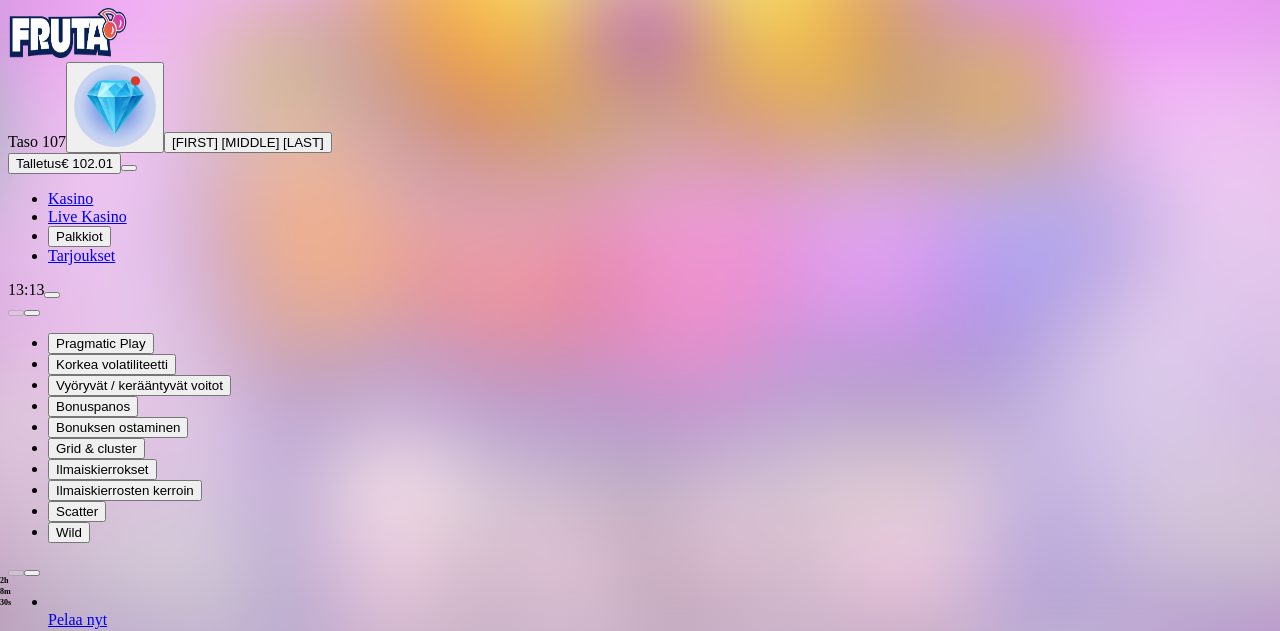click at bounding box center (115, 106) 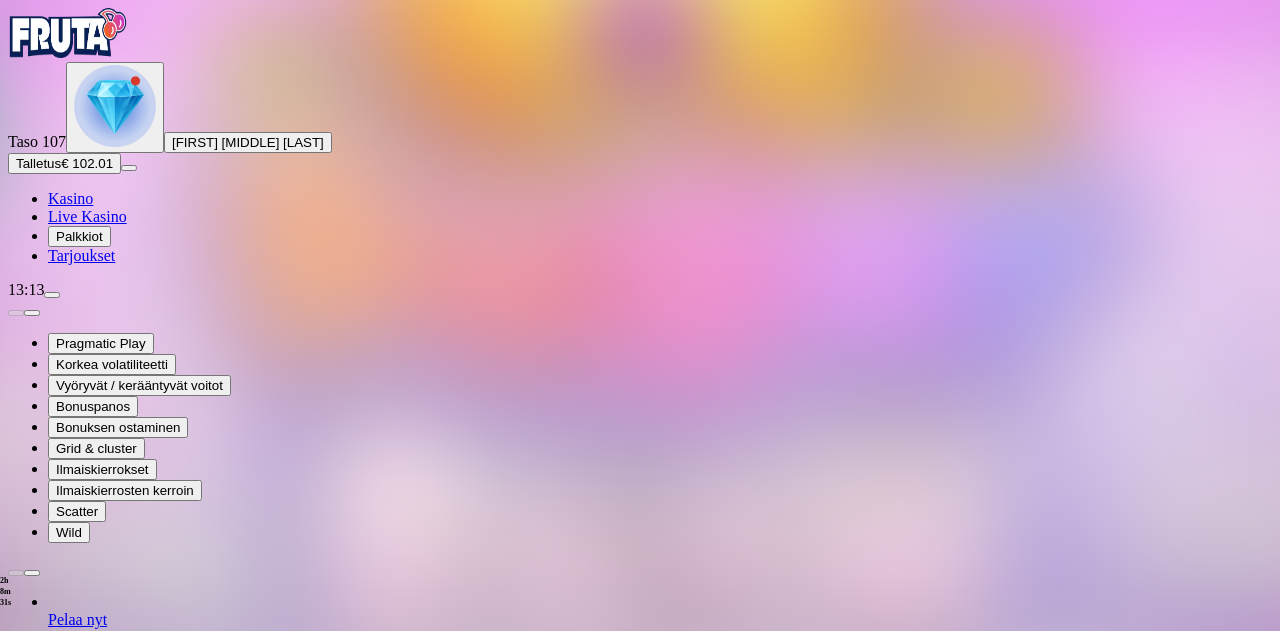 click at bounding box center [112, 1453] 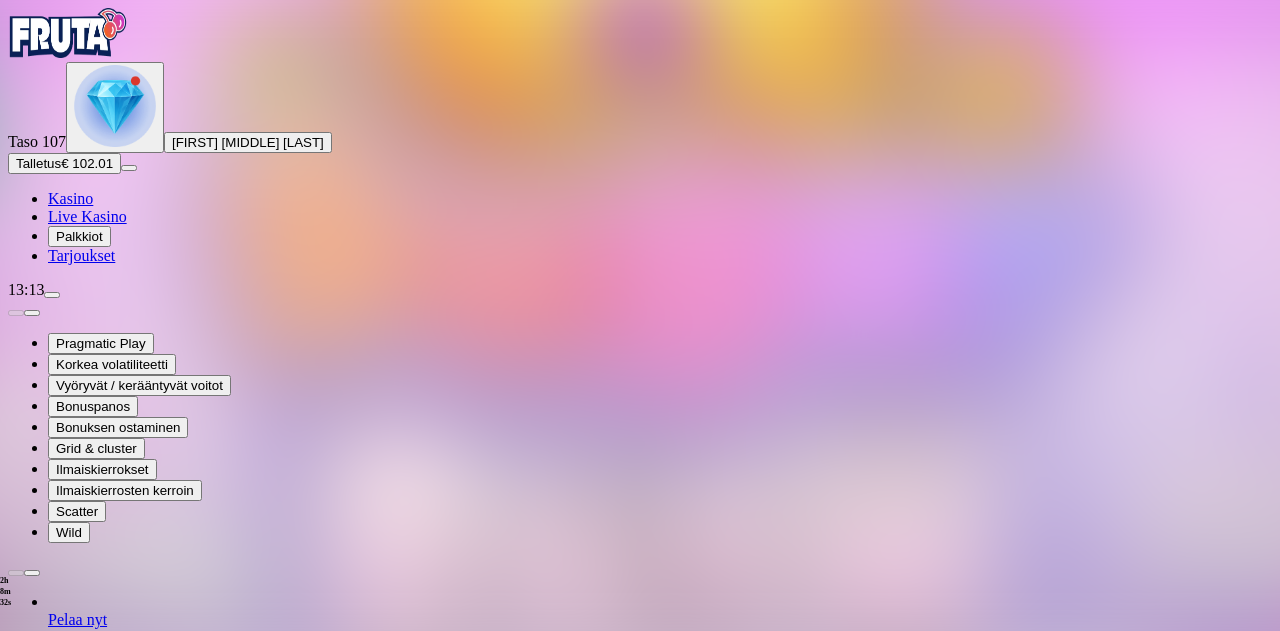 click on "Avaa palkinto" at bounding box center [640, 1645] 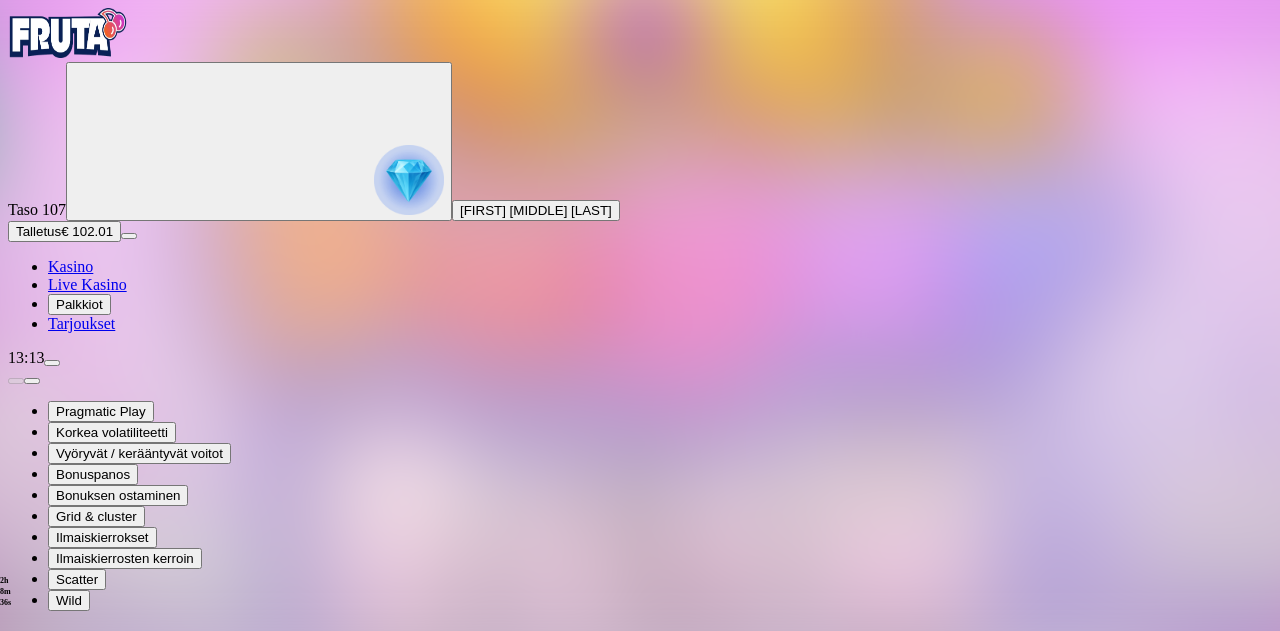 click at bounding box center [88, 1917] 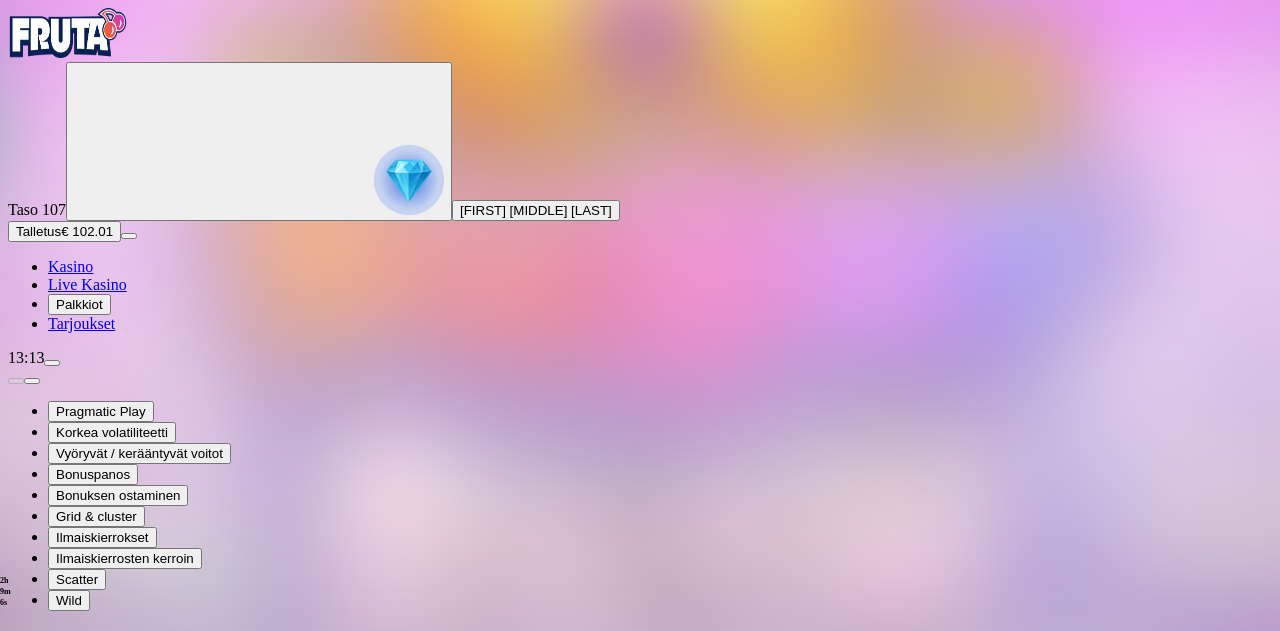 click at bounding box center [52, 363] 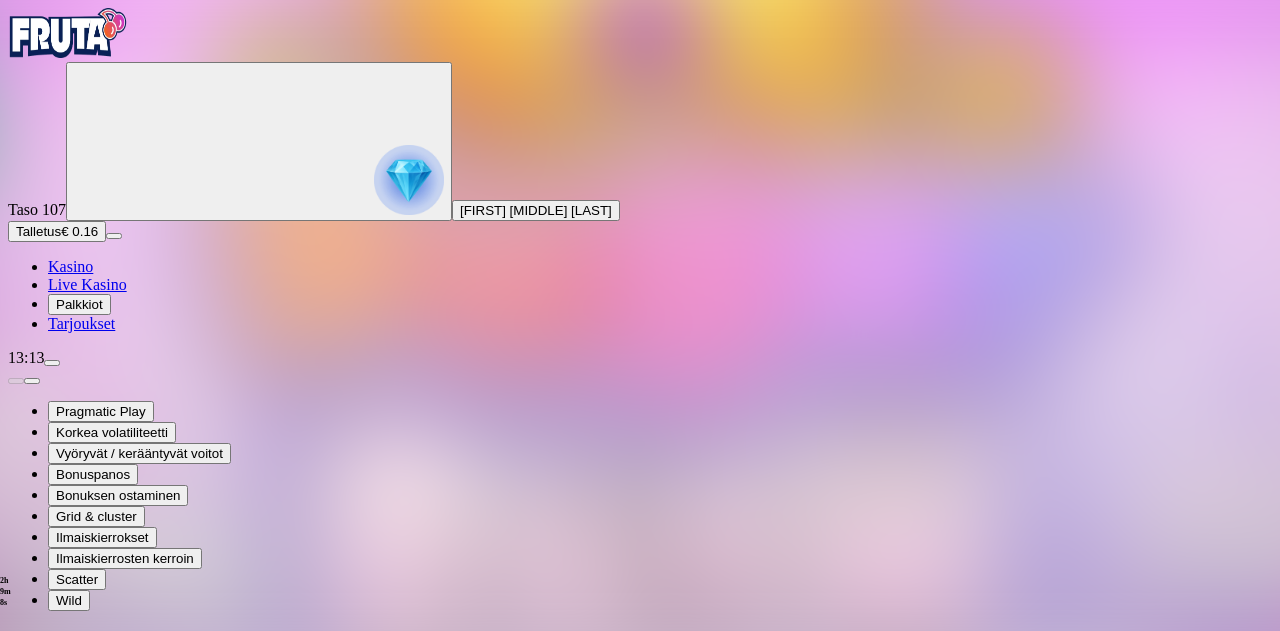 click on "Bonukset" at bounding box center (84, 1499) 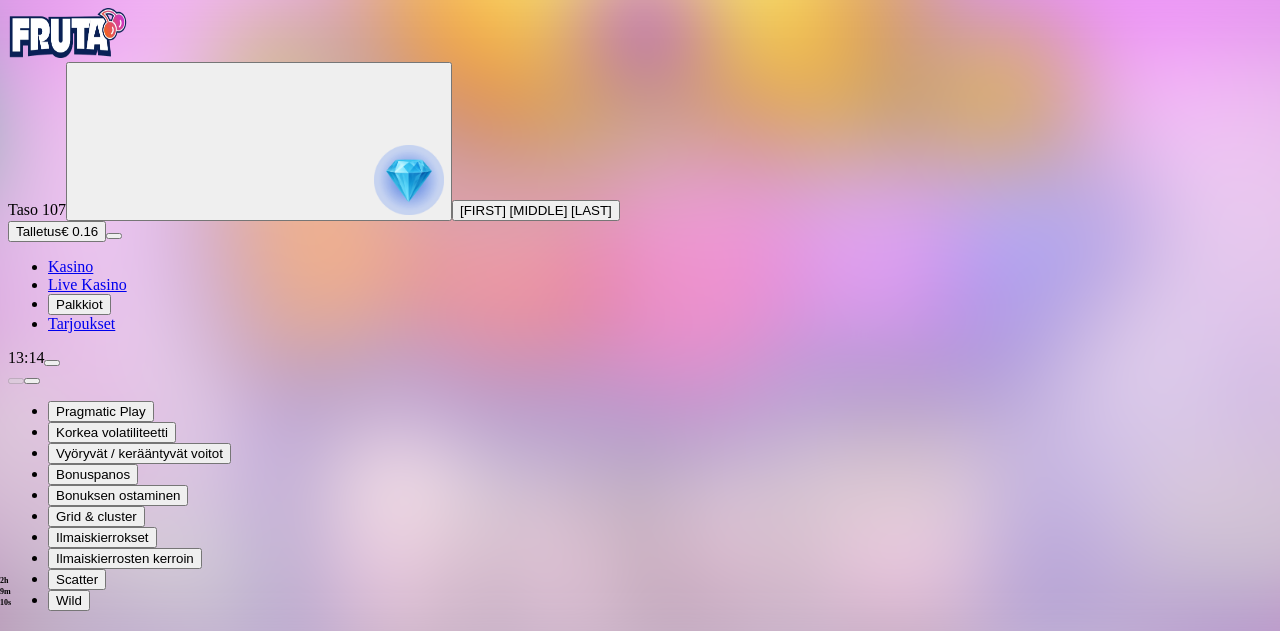 click on "Luovuta bonus" at bounding box center (59, 1480) 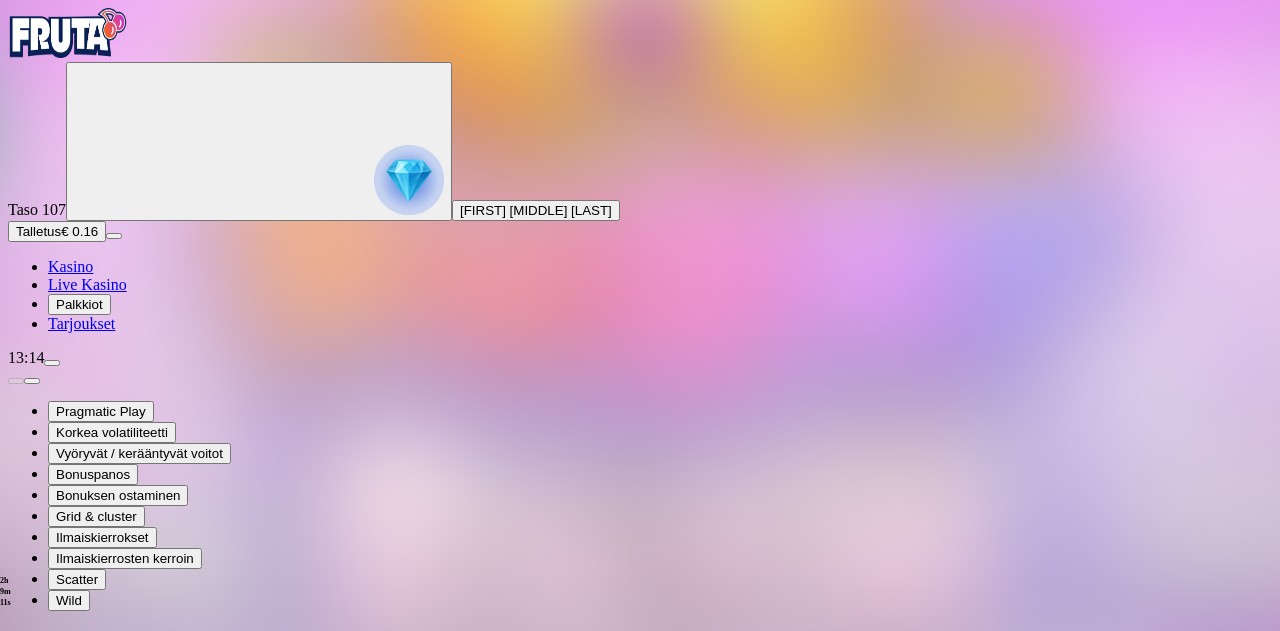 click on "Luovuta bonus" at bounding box center (400, 1624) 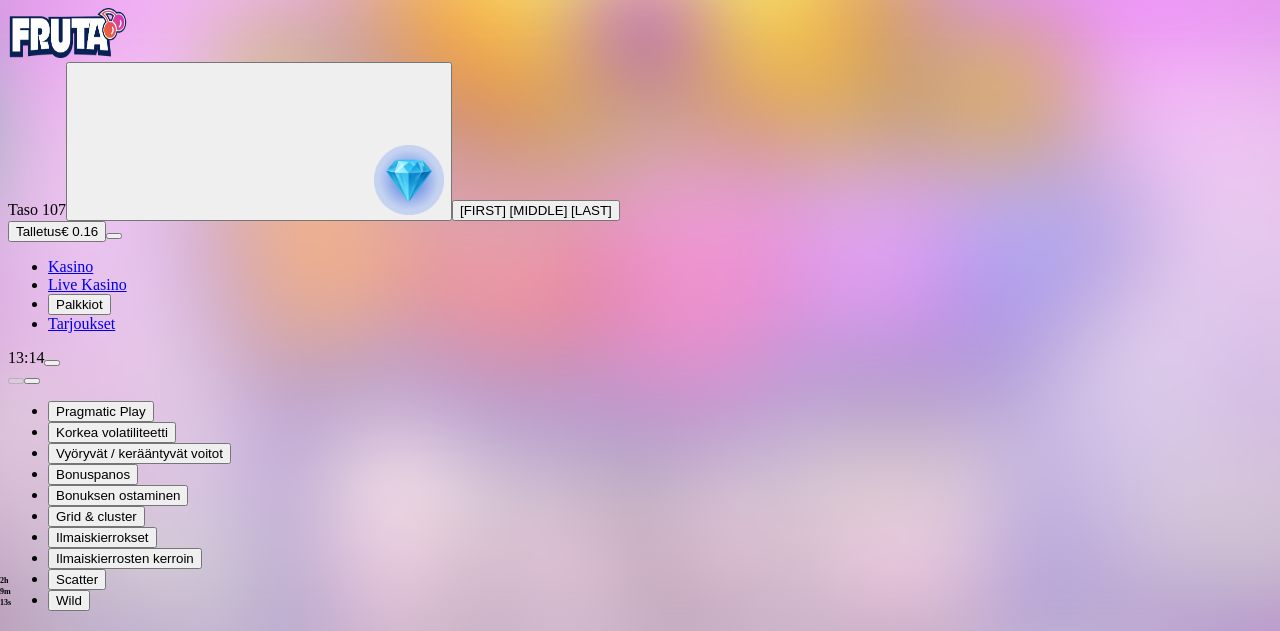 click at bounding box center (16, 1316) 